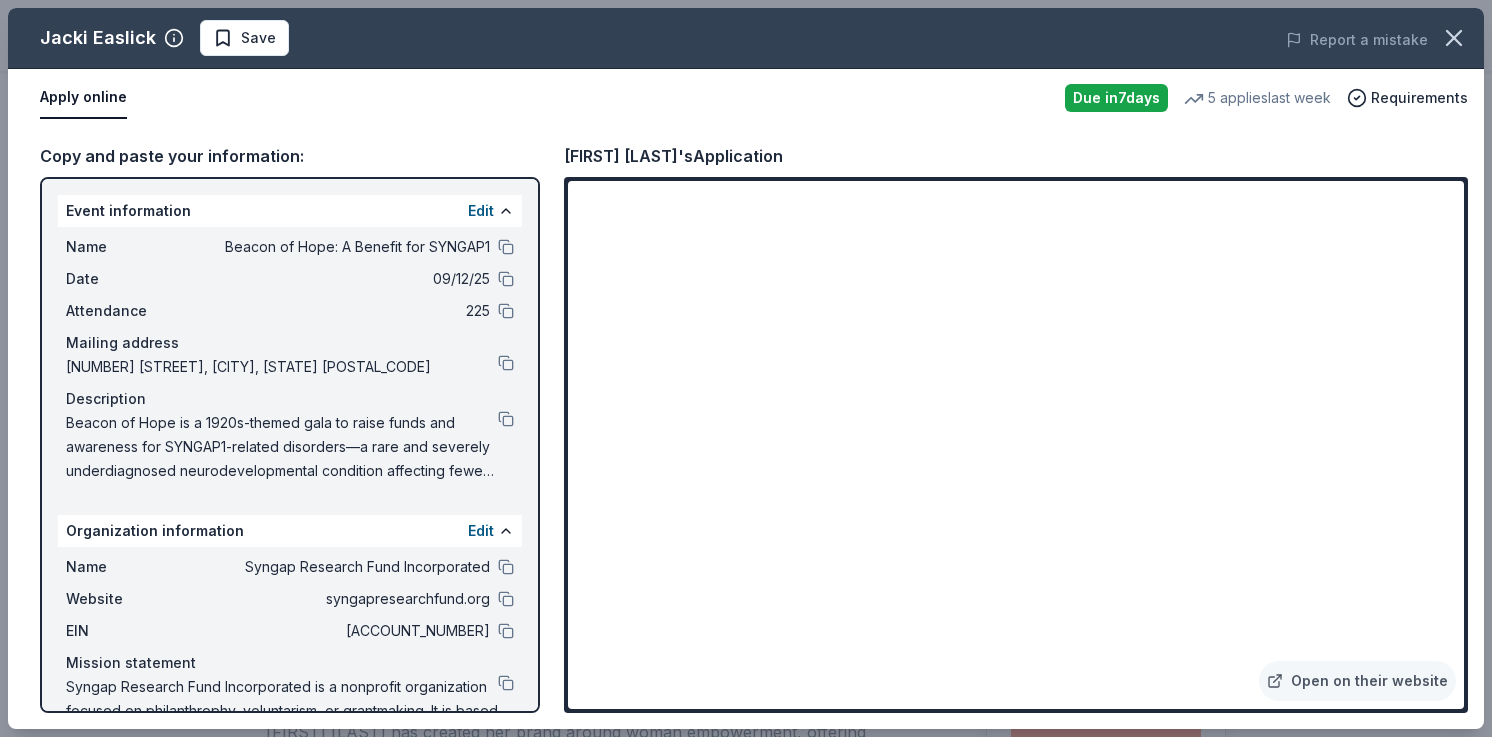 scroll, scrollTop: 237, scrollLeft: 0, axis: vertical 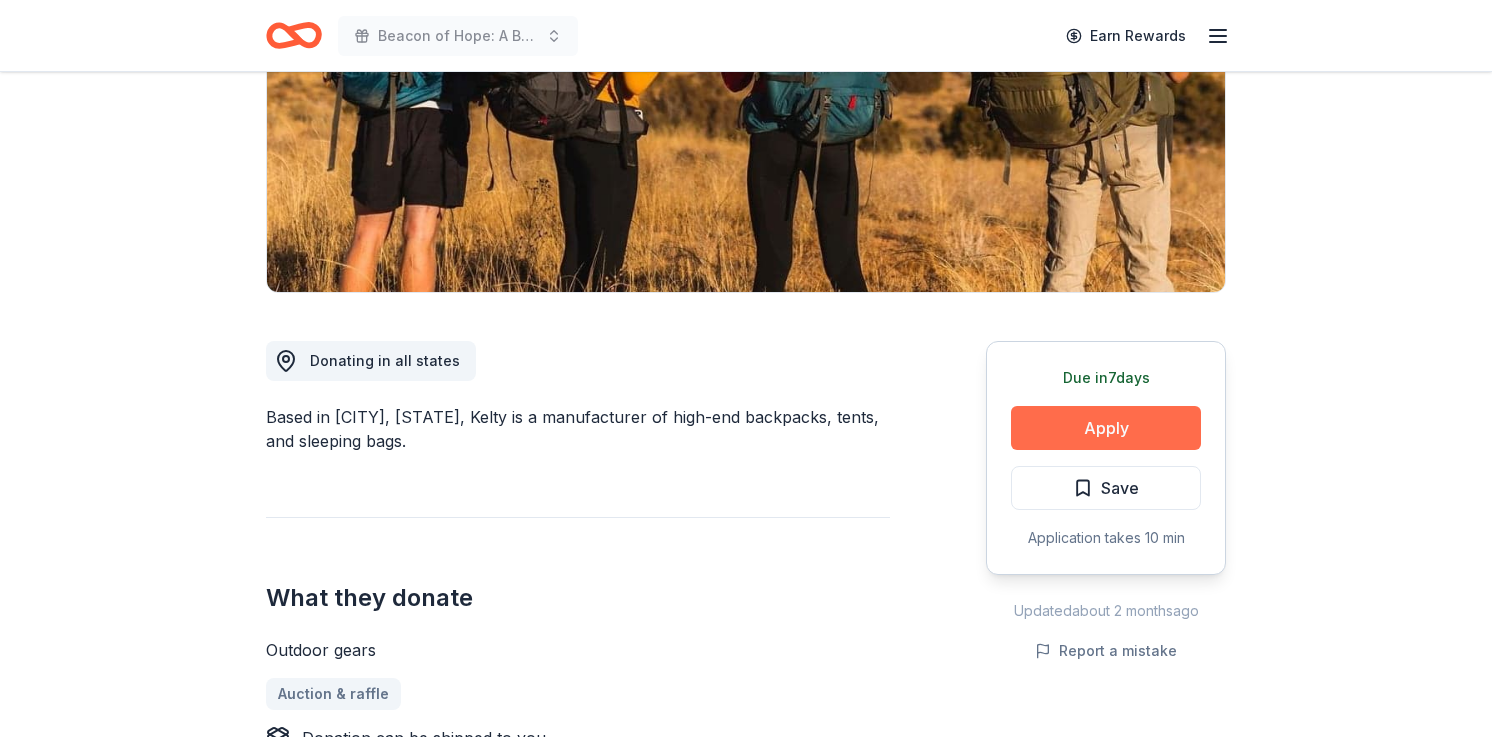 click on "Apply" at bounding box center [1106, 428] 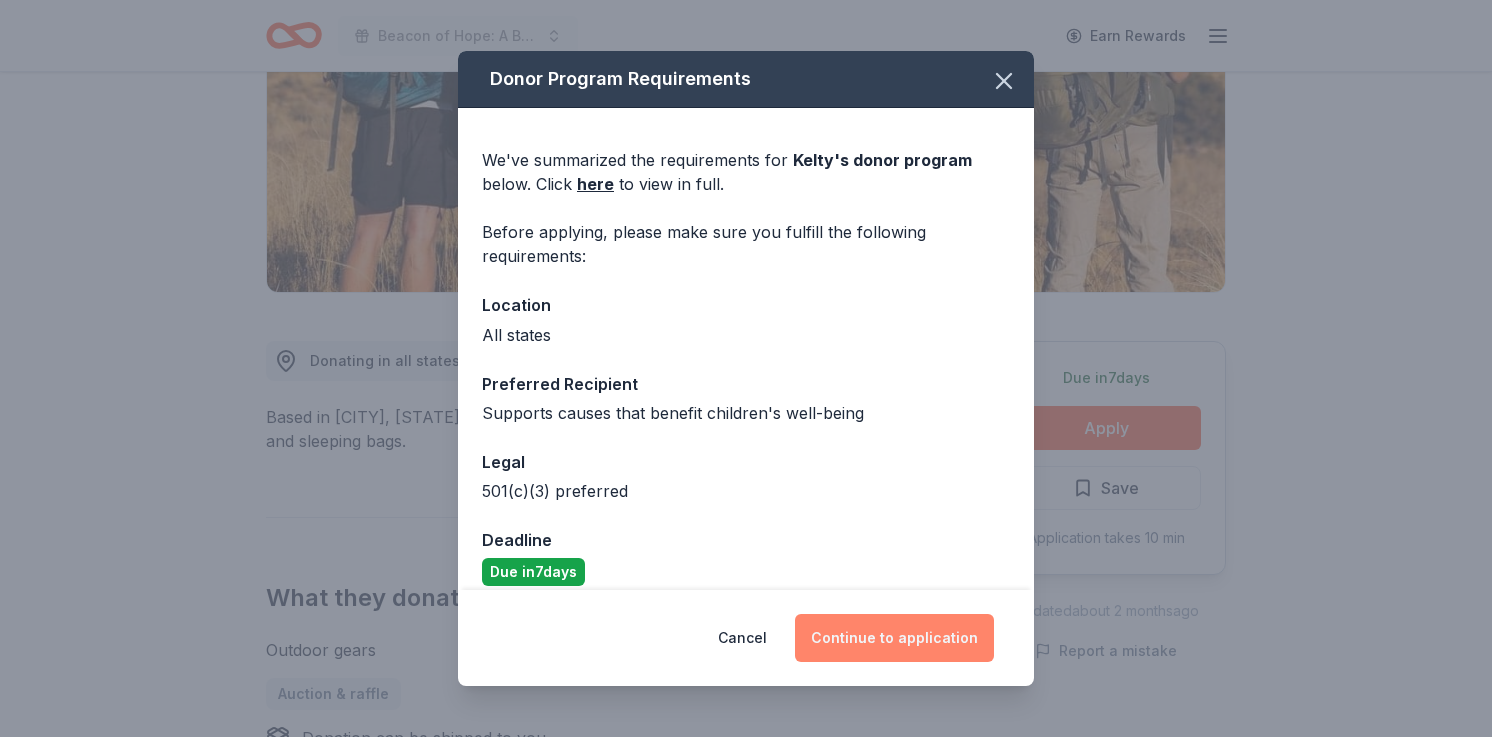 click on "Continue to application" at bounding box center [894, 638] 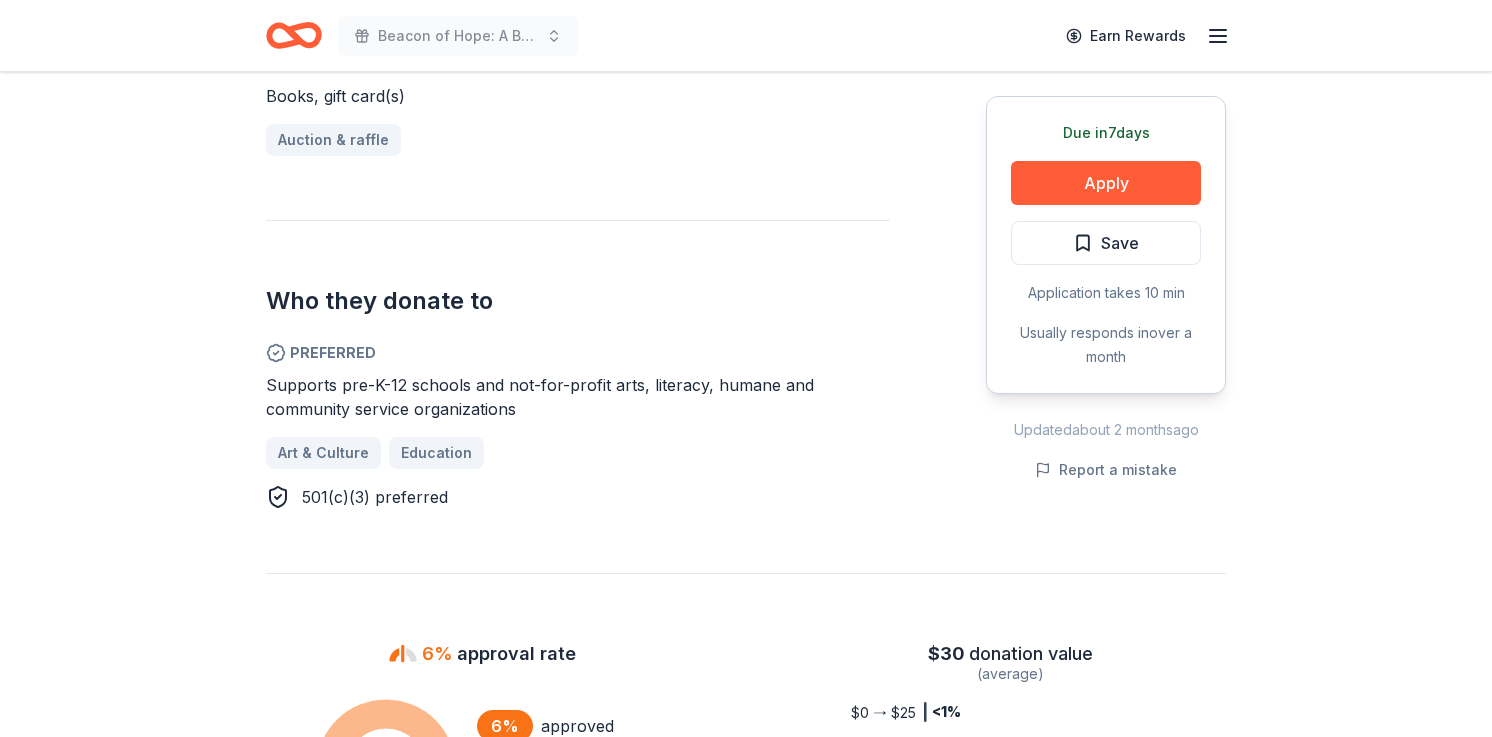 scroll, scrollTop: 898, scrollLeft: 0, axis: vertical 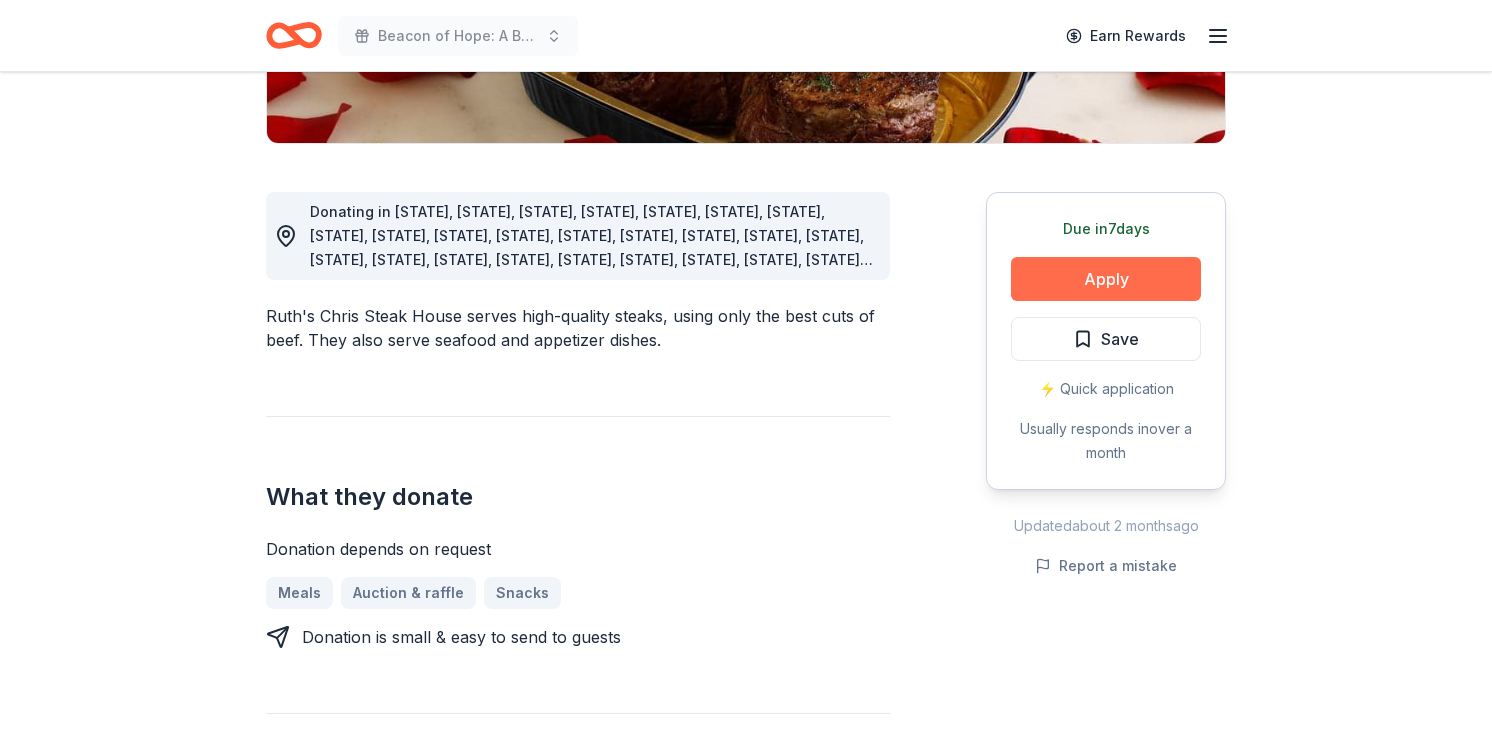 click on "Apply" at bounding box center (1106, 279) 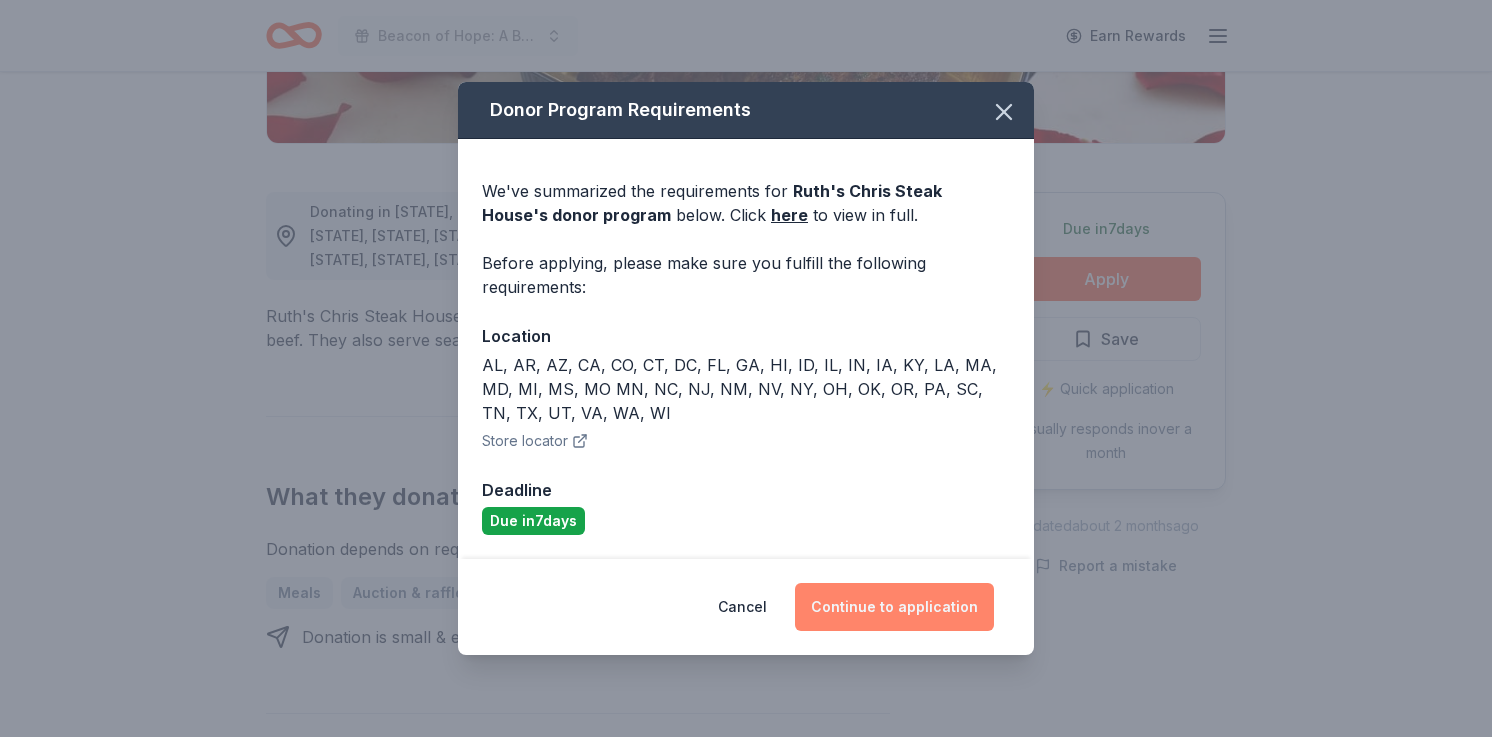 click on "Continue to application" at bounding box center (894, 607) 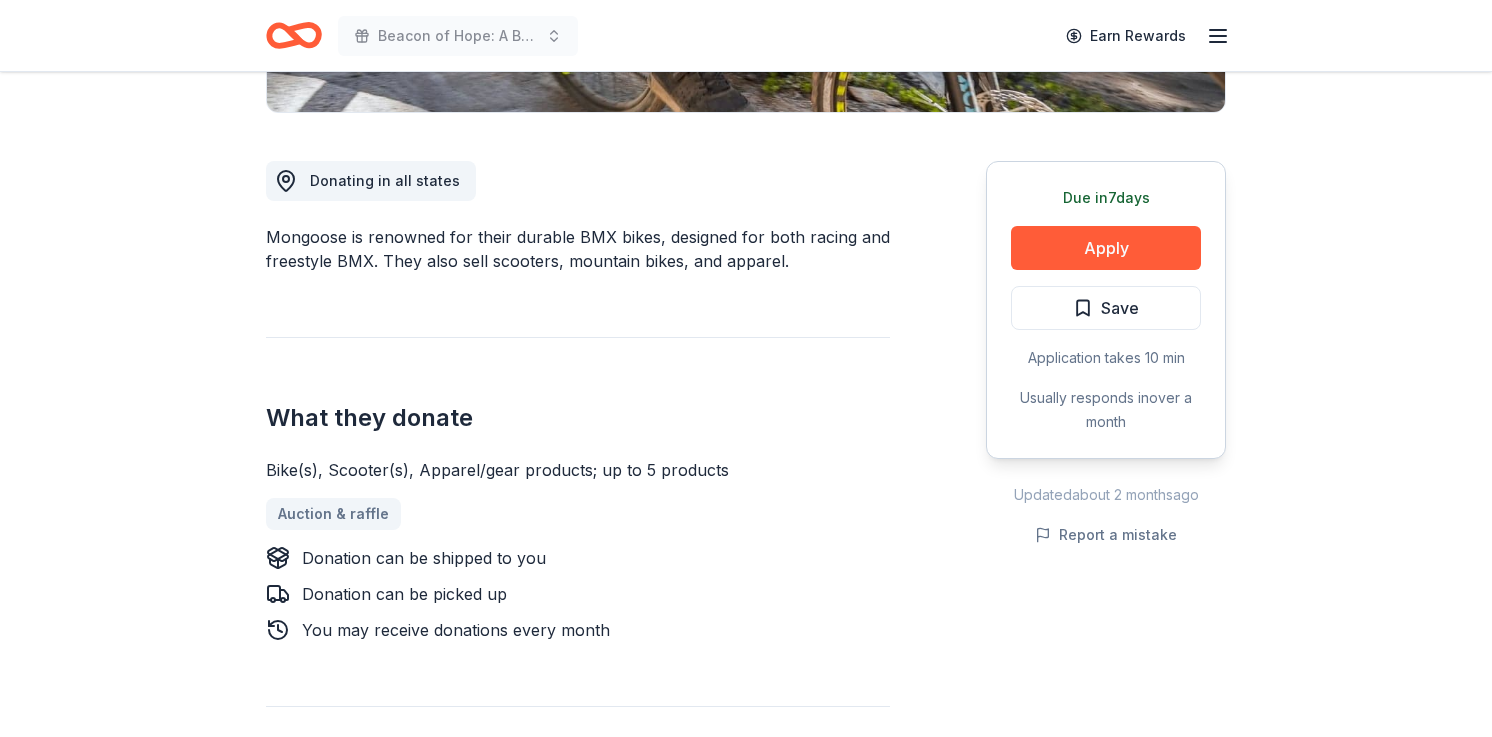 scroll, scrollTop: 466, scrollLeft: 0, axis: vertical 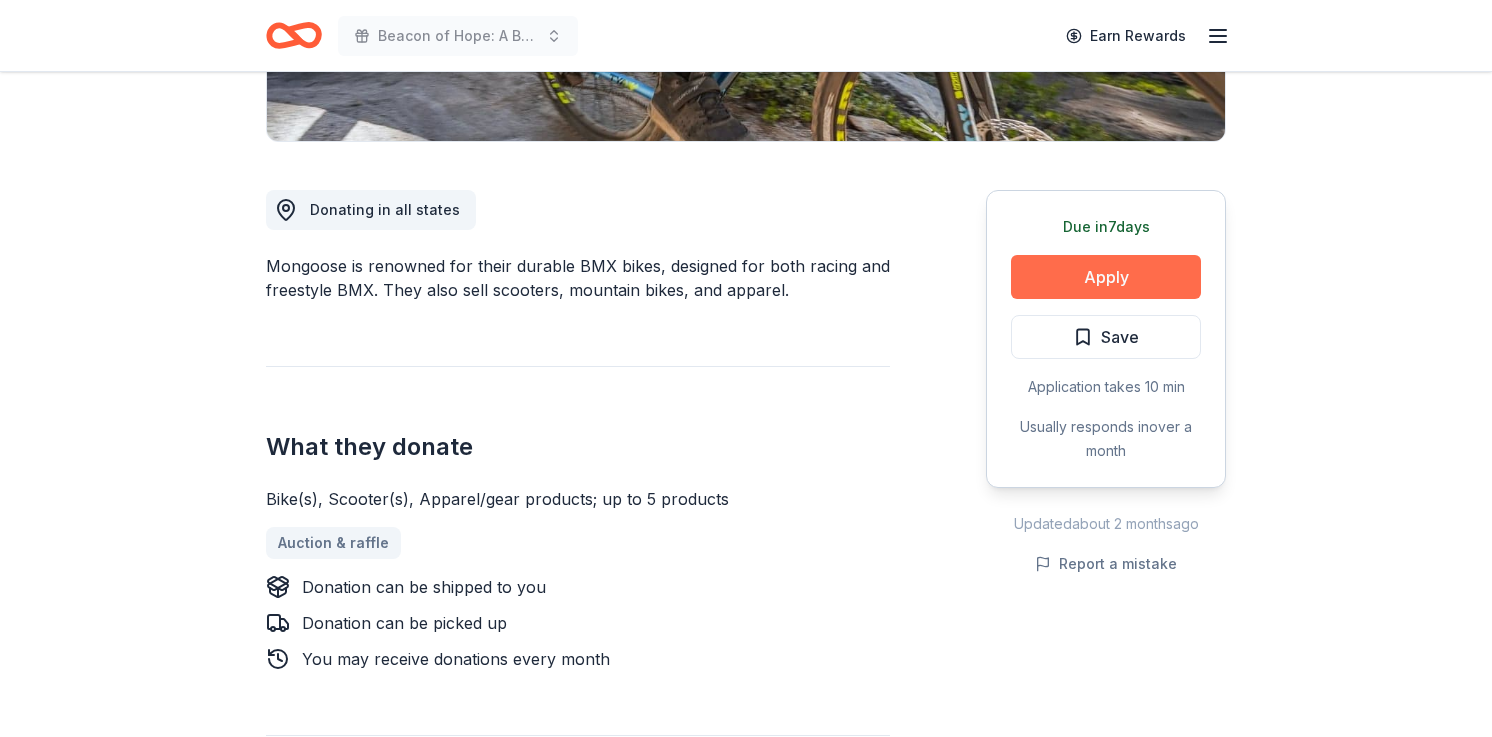click on "Apply" at bounding box center (1106, 277) 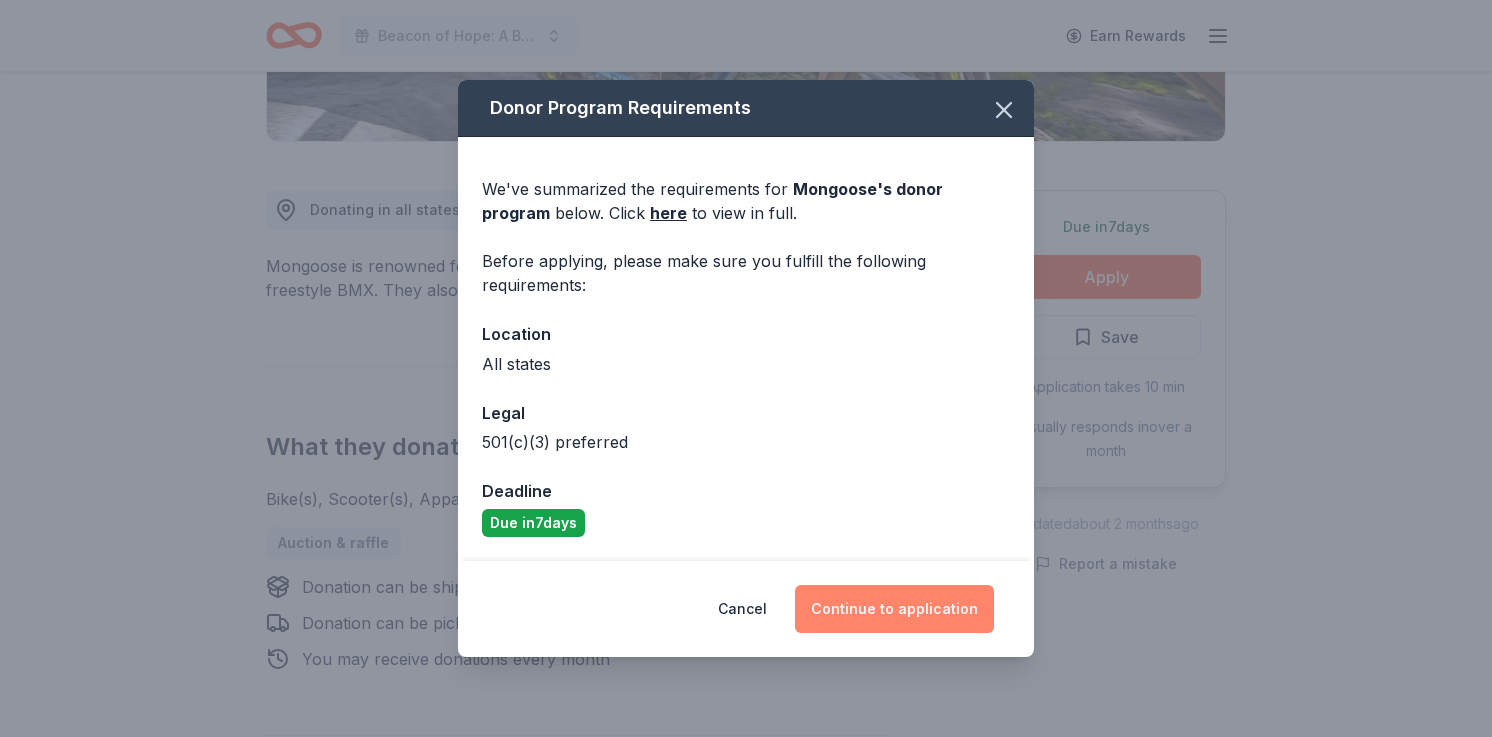 click on "Continue to application" at bounding box center (894, 609) 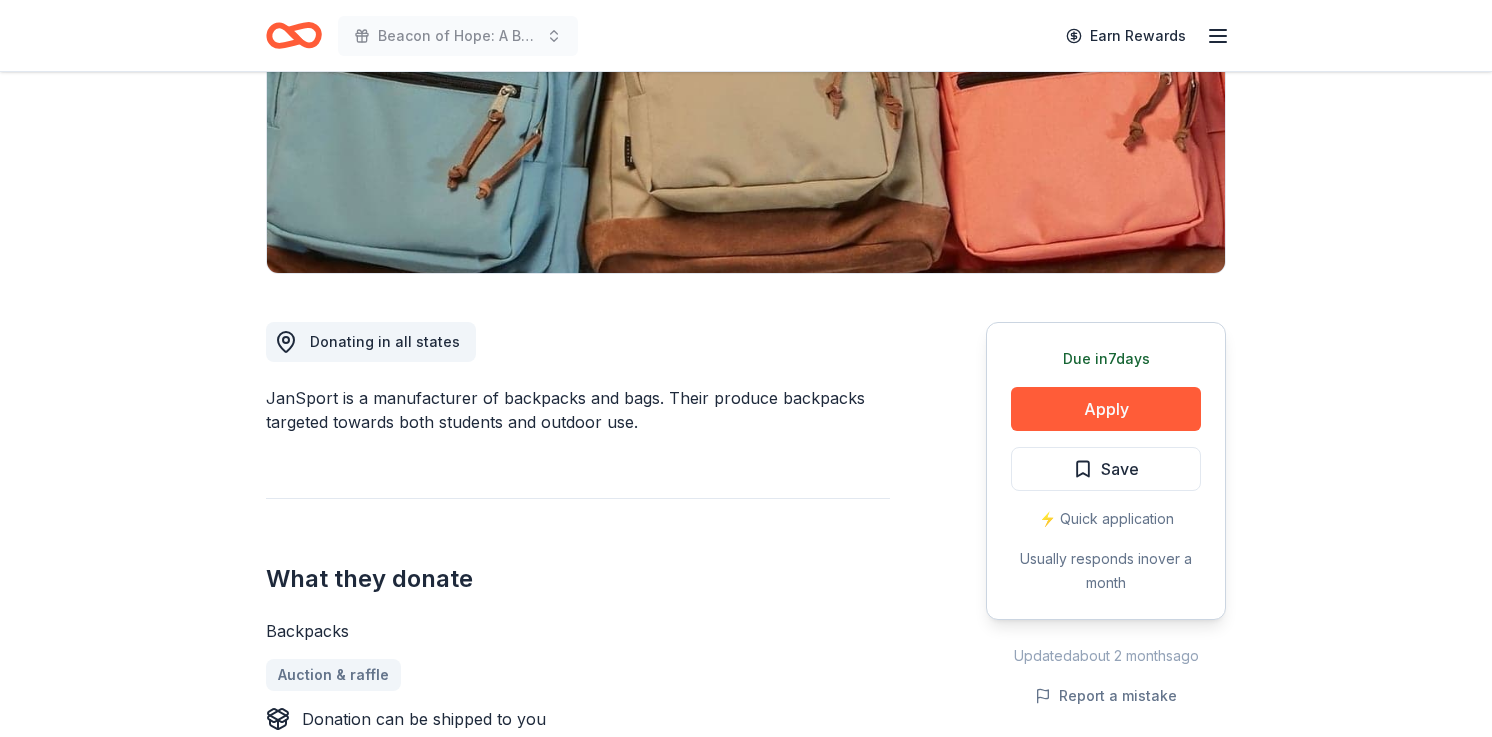 scroll, scrollTop: 355, scrollLeft: 0, axis: vertical 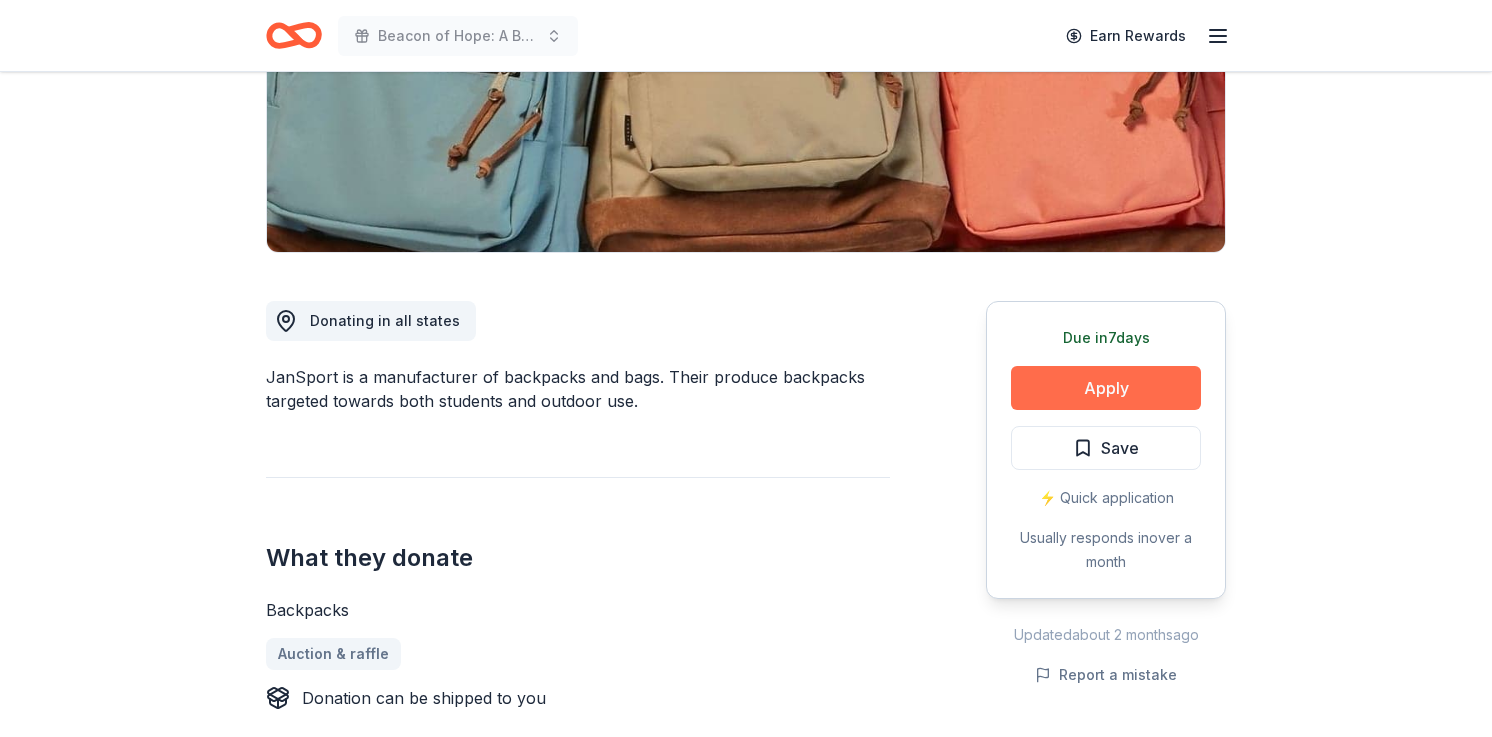 click on "Apply" at bounding box center (1106, 388) 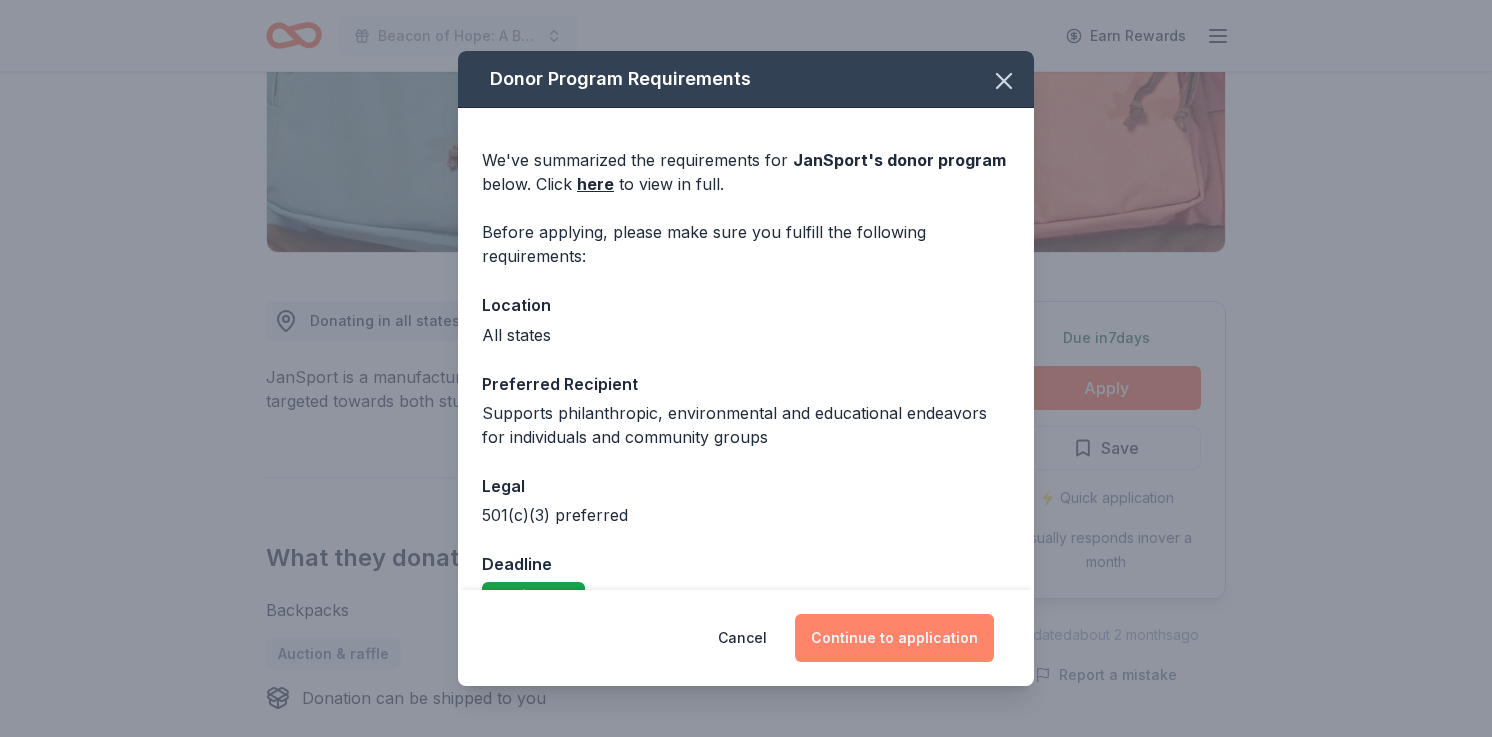 click on "Continue to application" at bounding box center (894, 638) 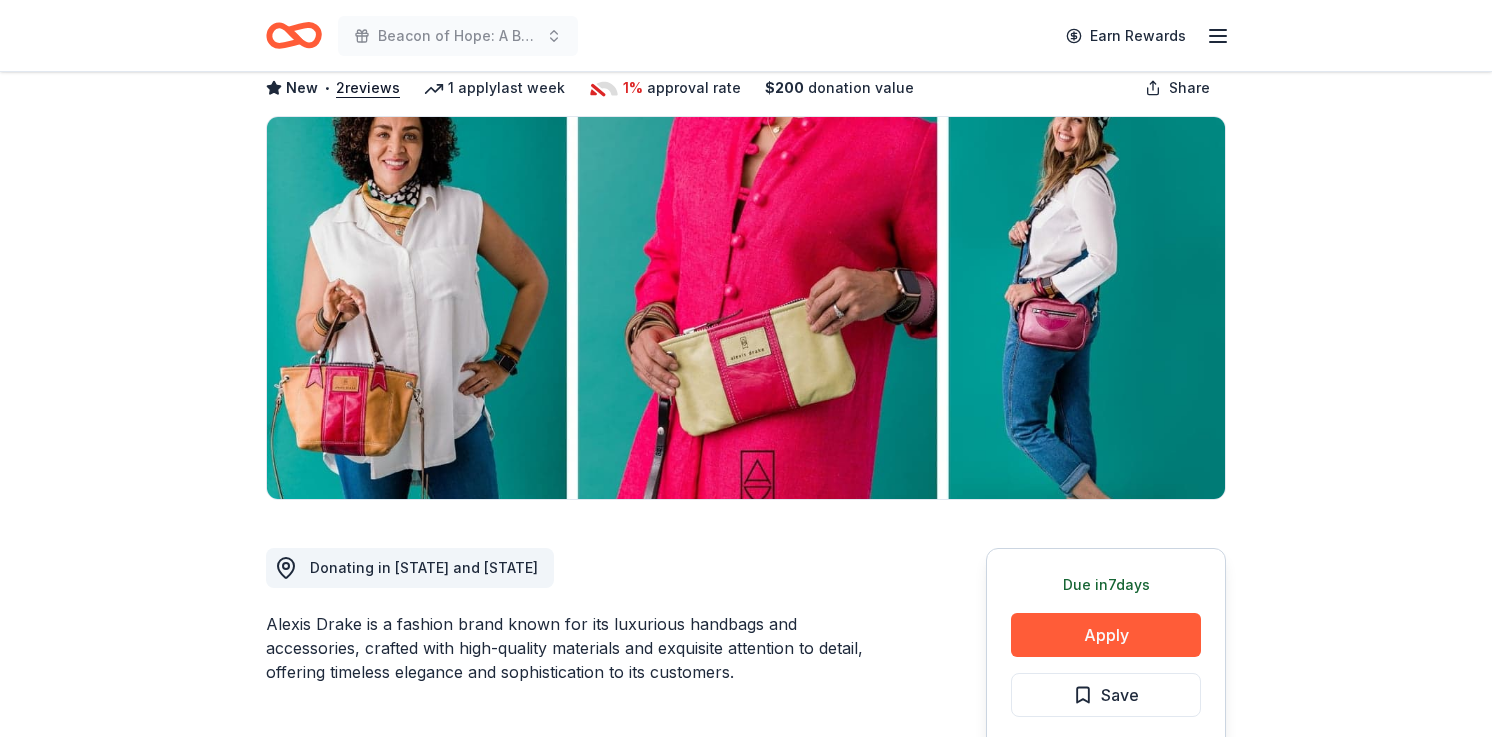 scroll, scrollTop: 126, scrollLeft: 0, axis: vertical 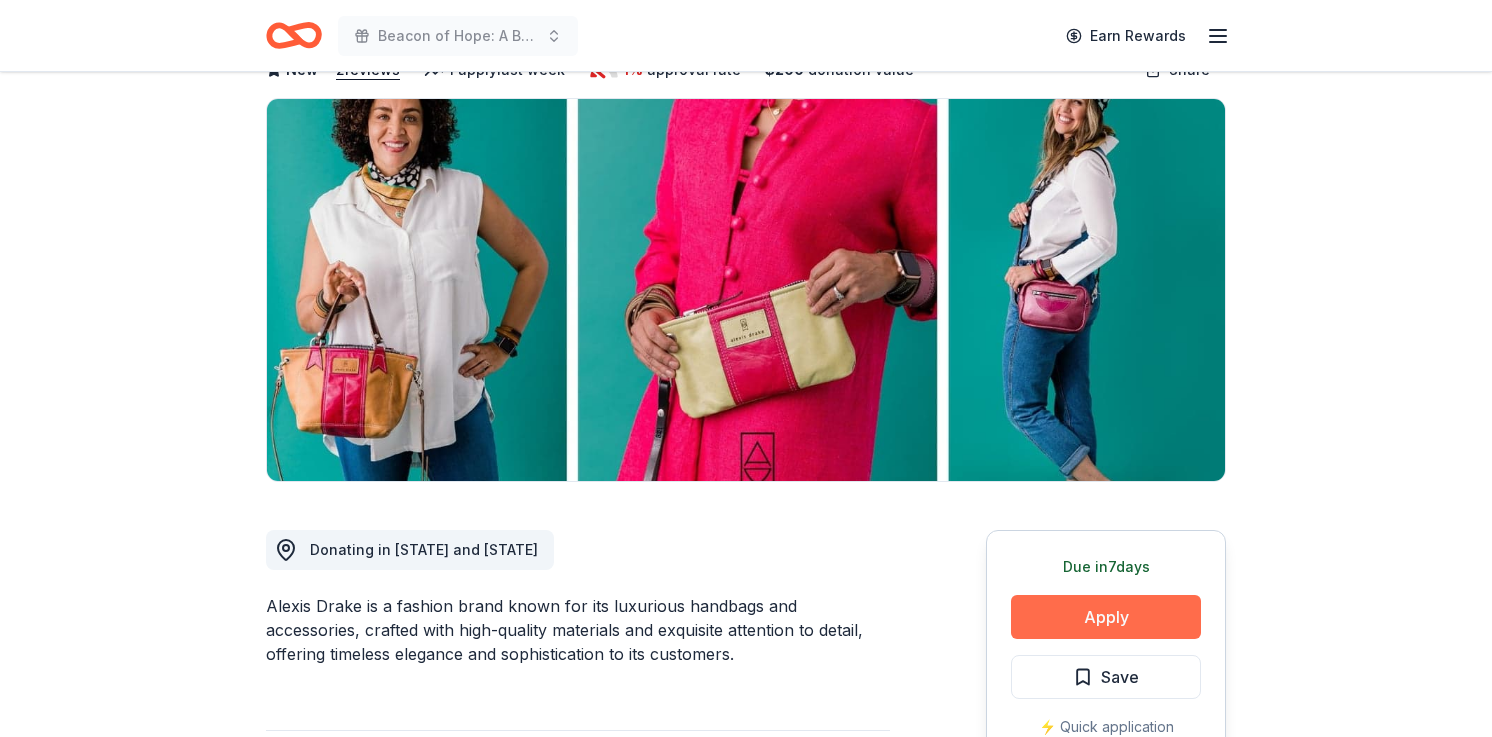 click on "Apply" at bounding box center (1106, 617) 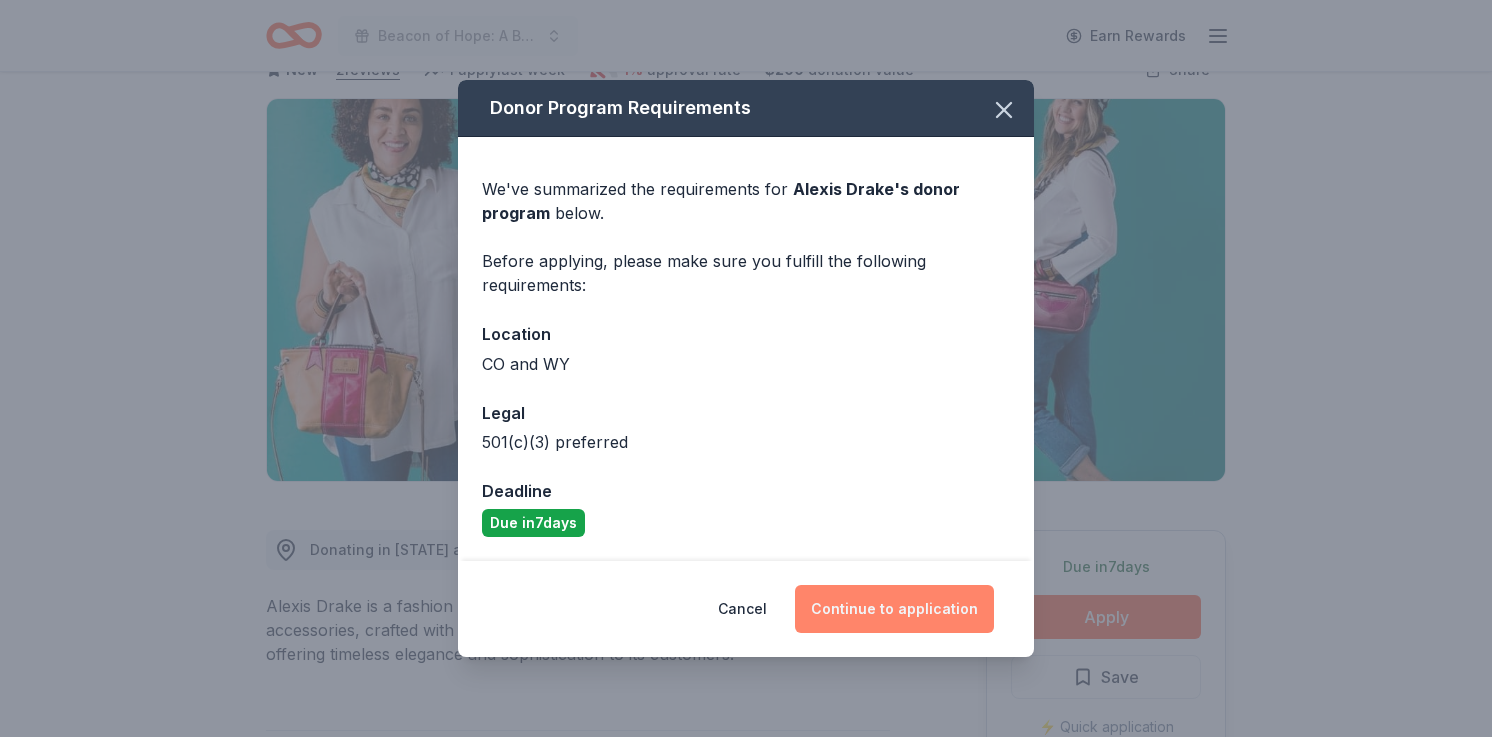 click on "Continue to application" at bounding box center [894, 609] 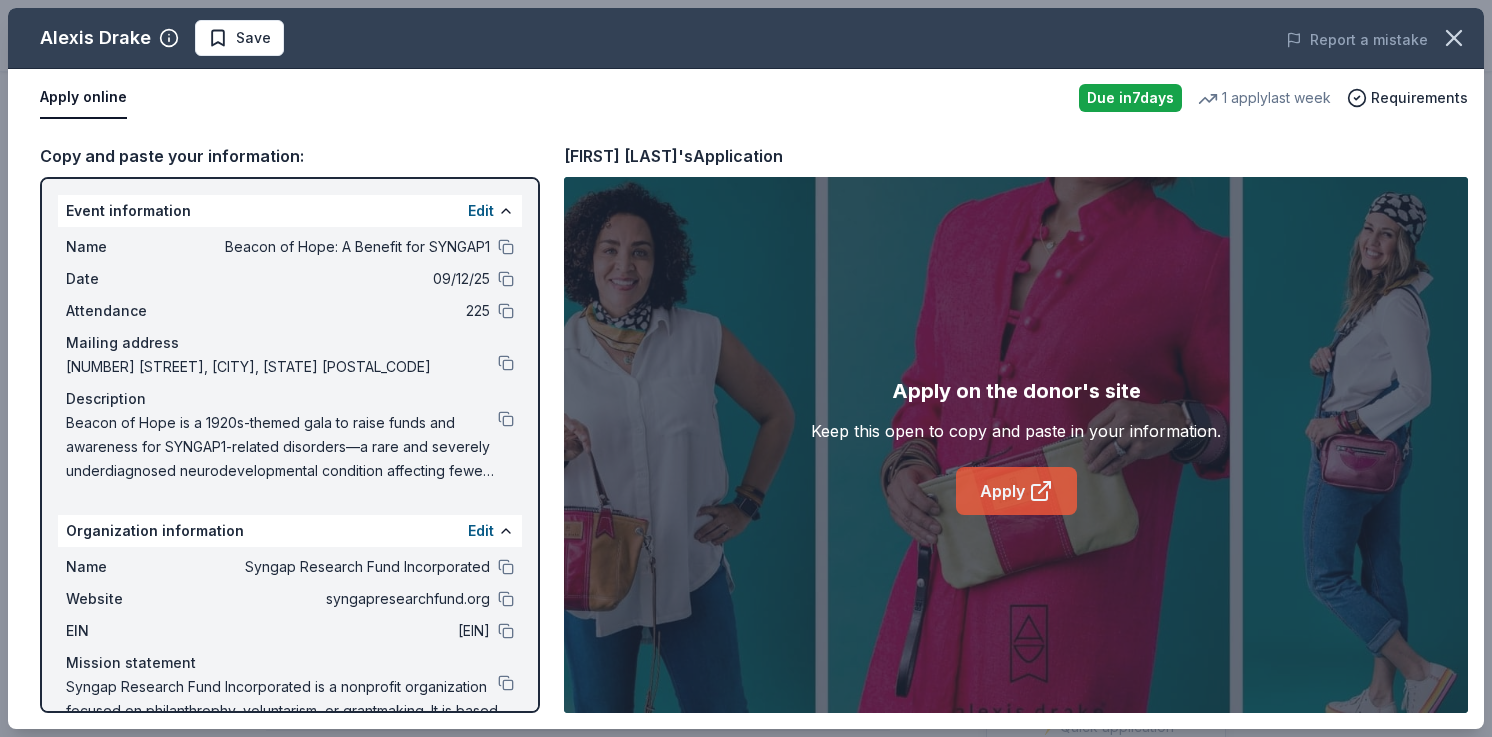 click on "Apply" at bounding box center [1016, 491] 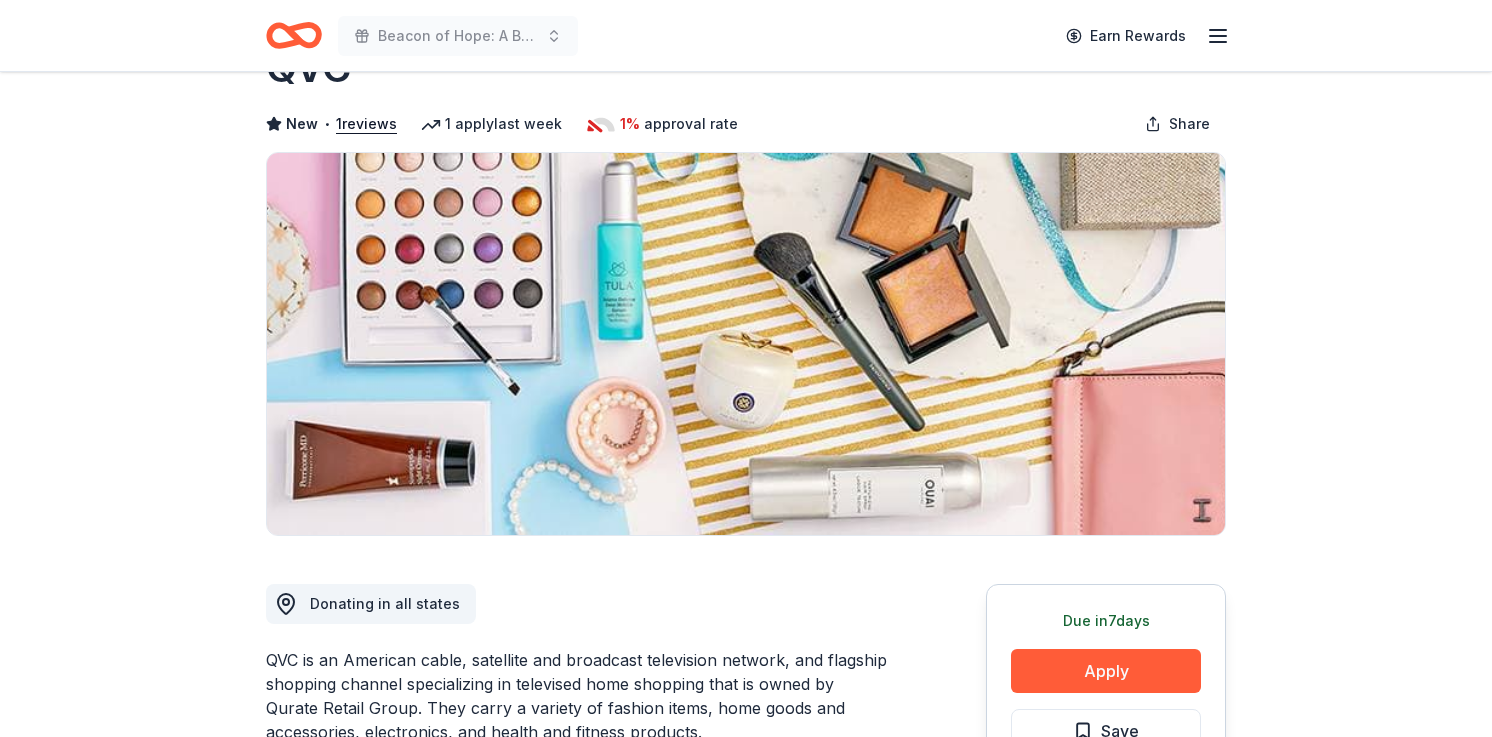 scroll, scrollTop: 83, scrollLeft: 0, axis: vertical 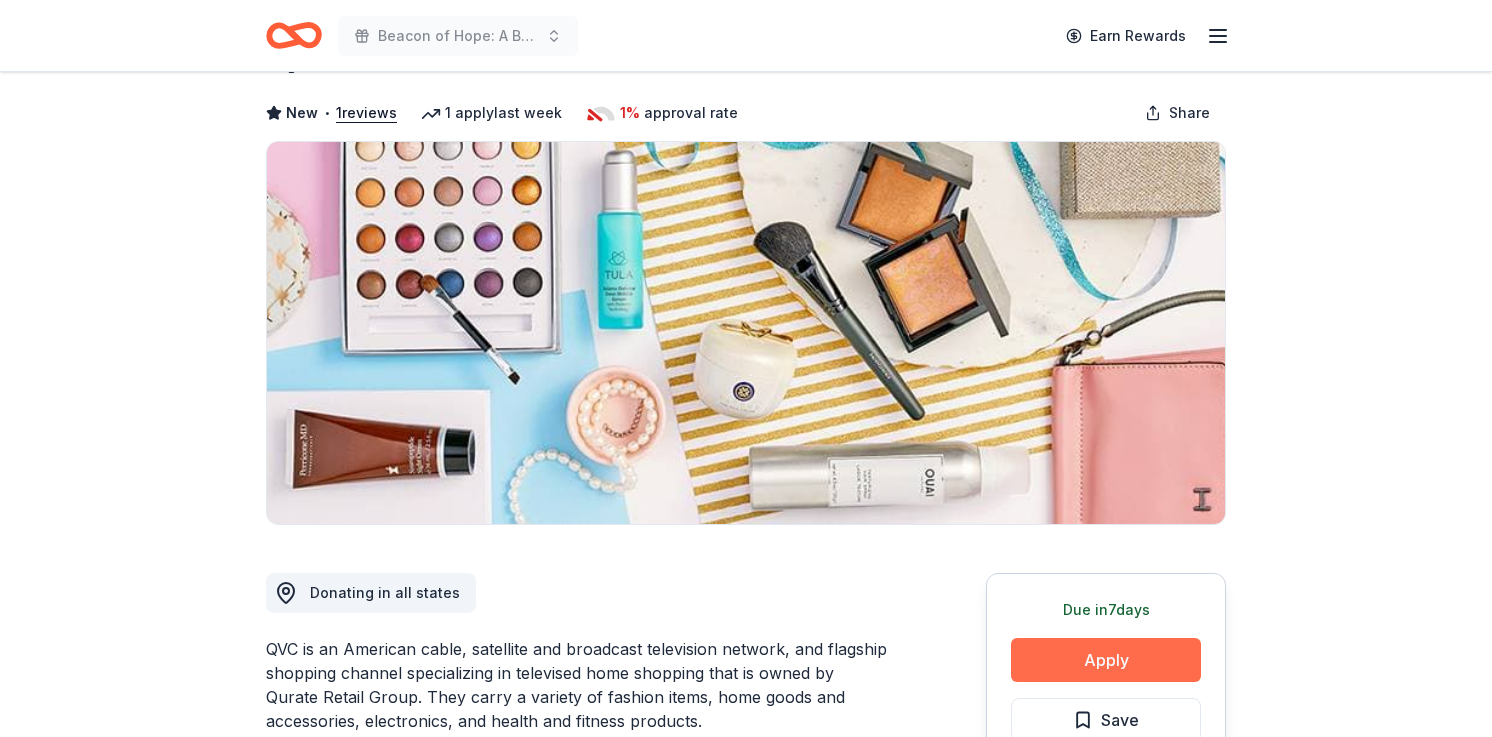 click on "Apply" at bounding box center [1106, 660] 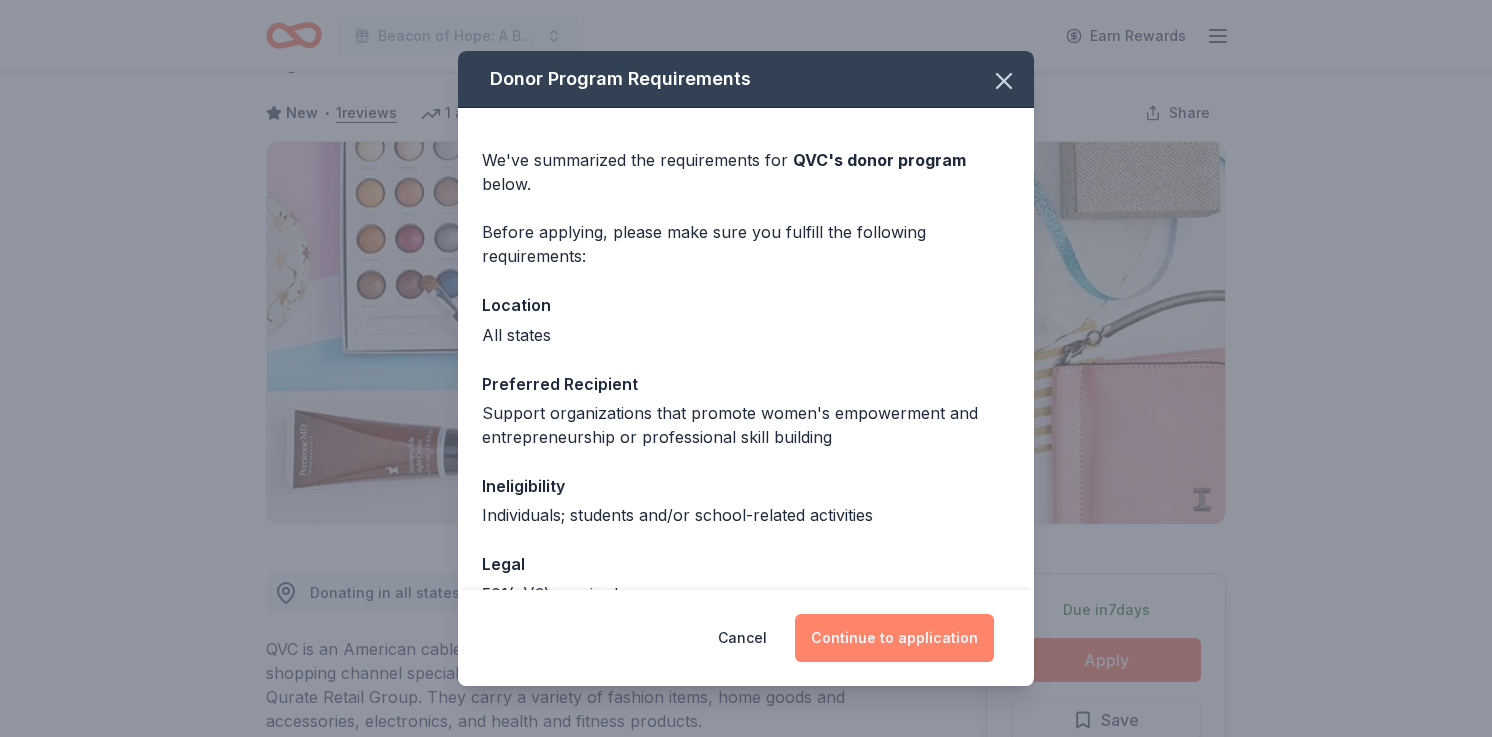 click on "Continue to application" at bounding box center [894, 638] 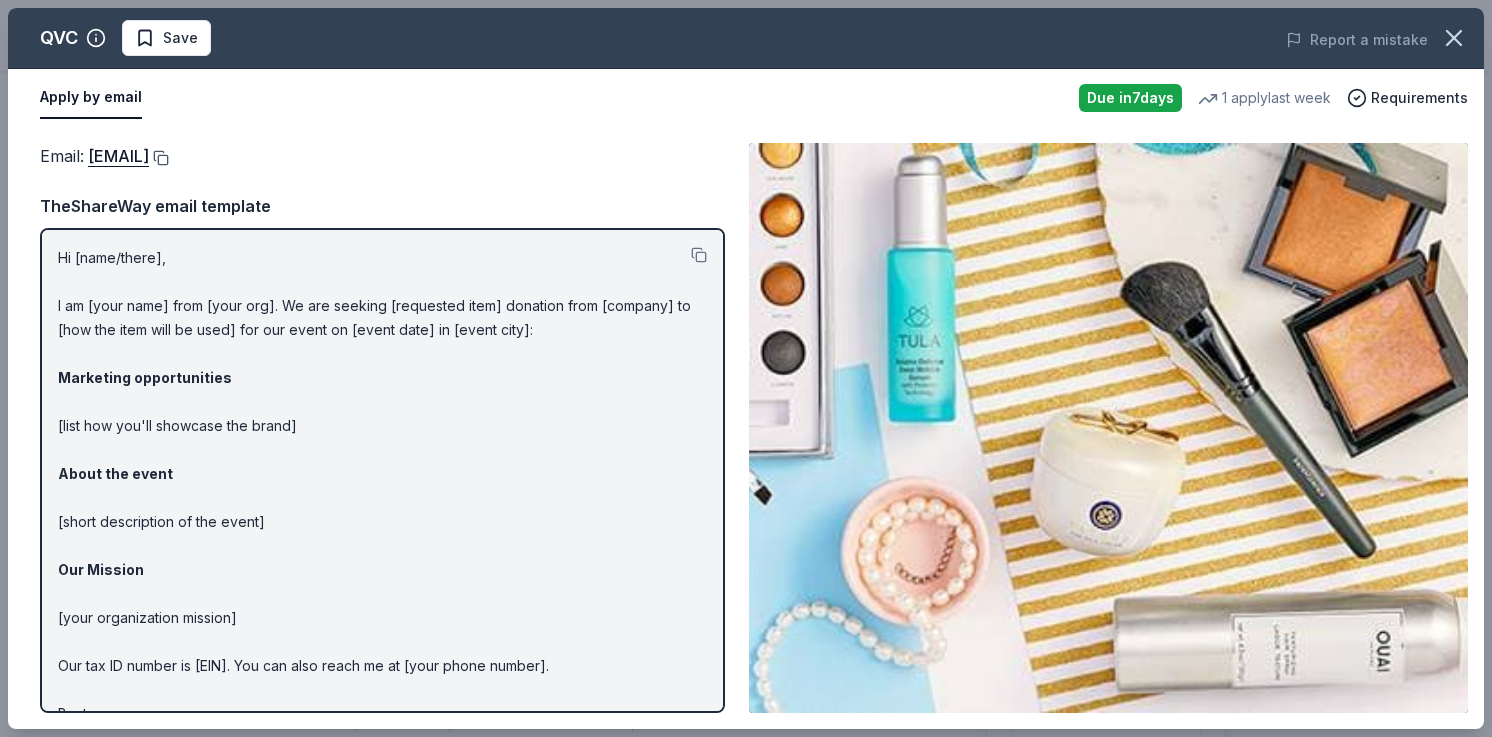 click at bounding box center (159, 158) 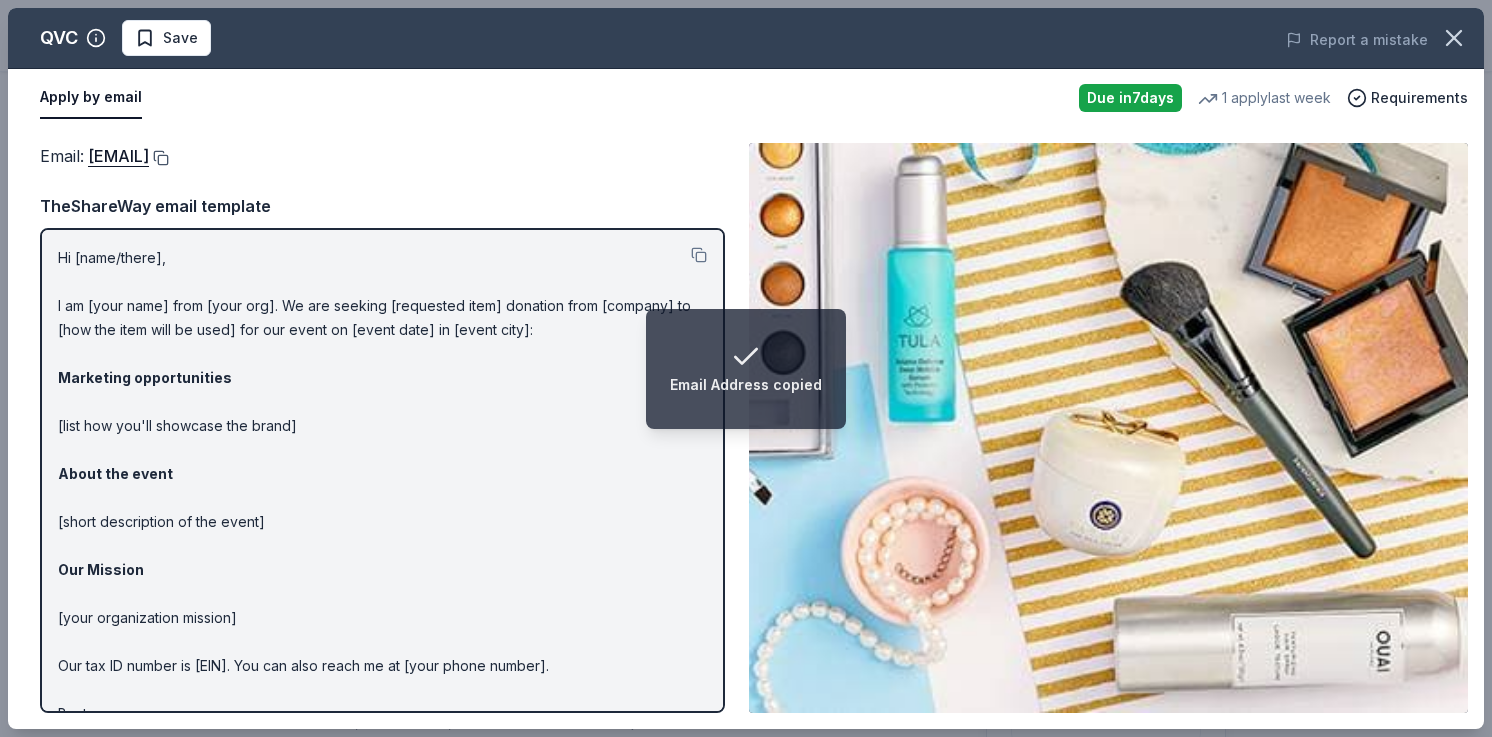 click at bounding box center (159, 158) 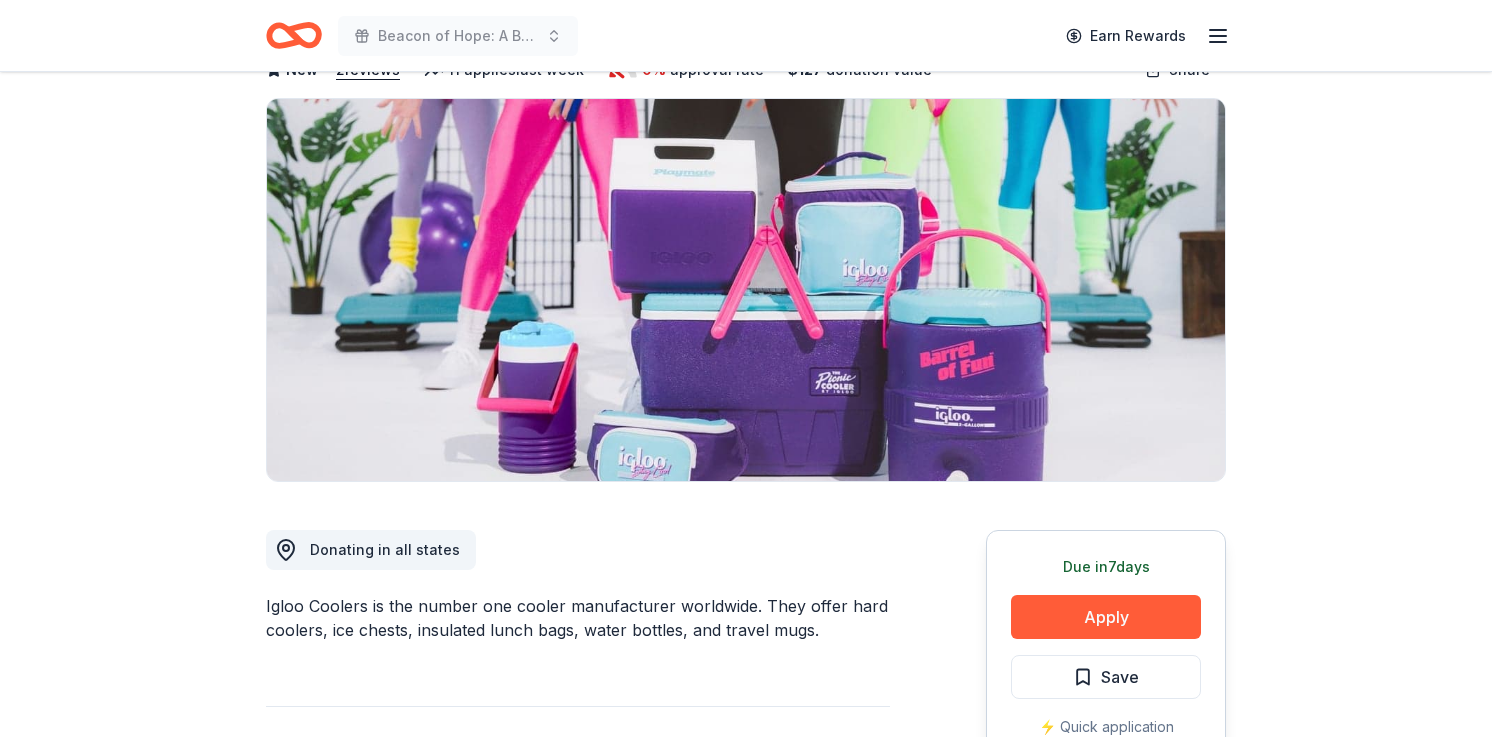 scroll, scrollTop: 197, scrollLeft: 0, axis: vertical 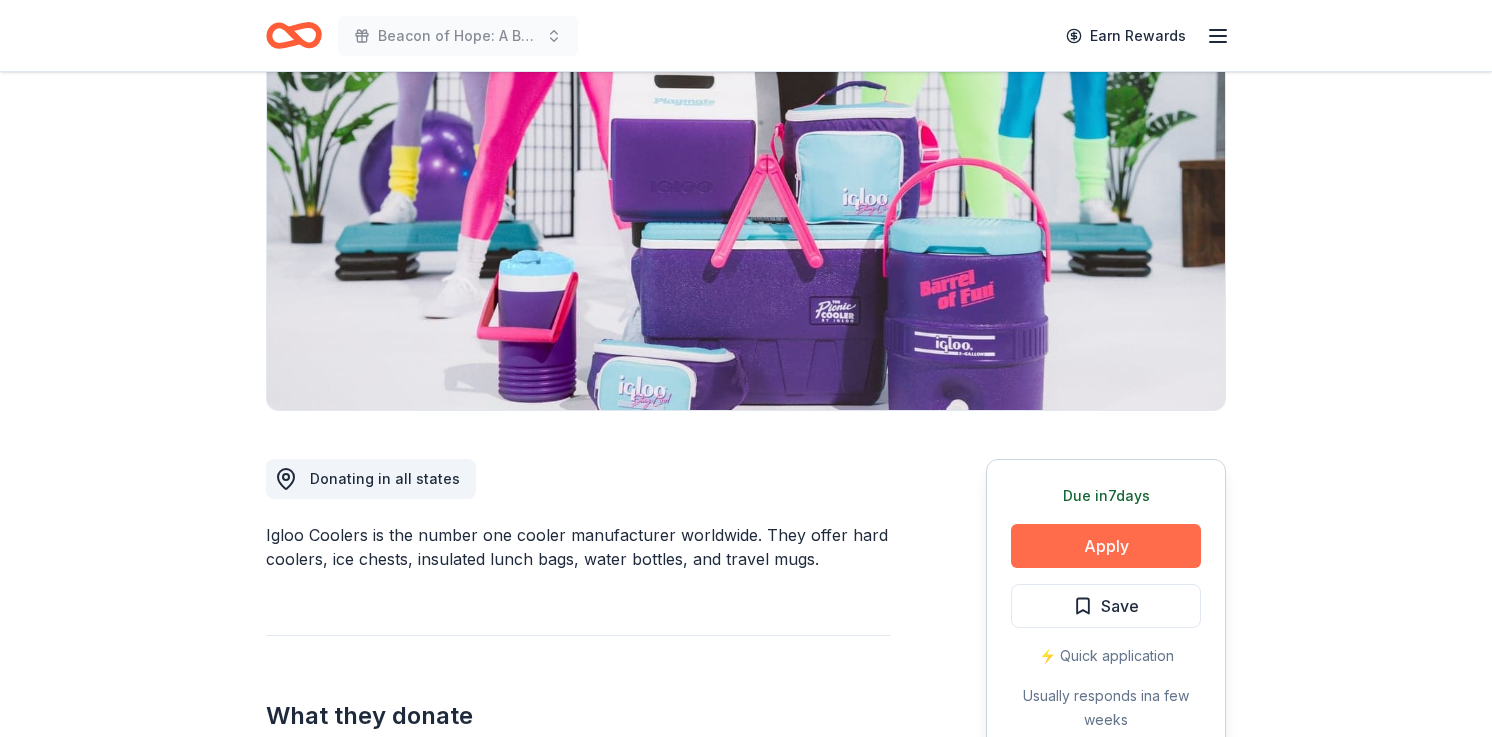 click on "Apply" at bounding box center [1106, 546] 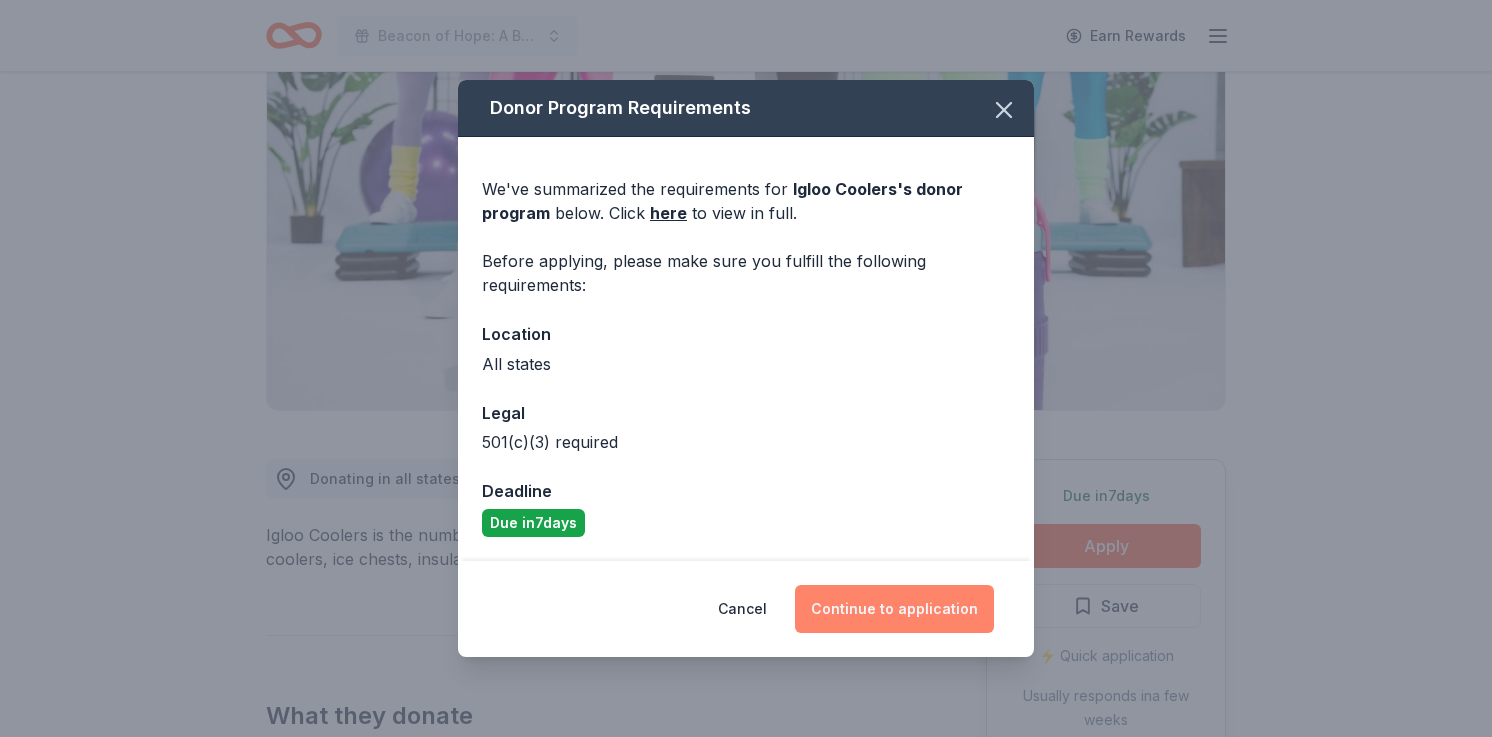 click on "Continue to application" at bounding box center (894, 609) 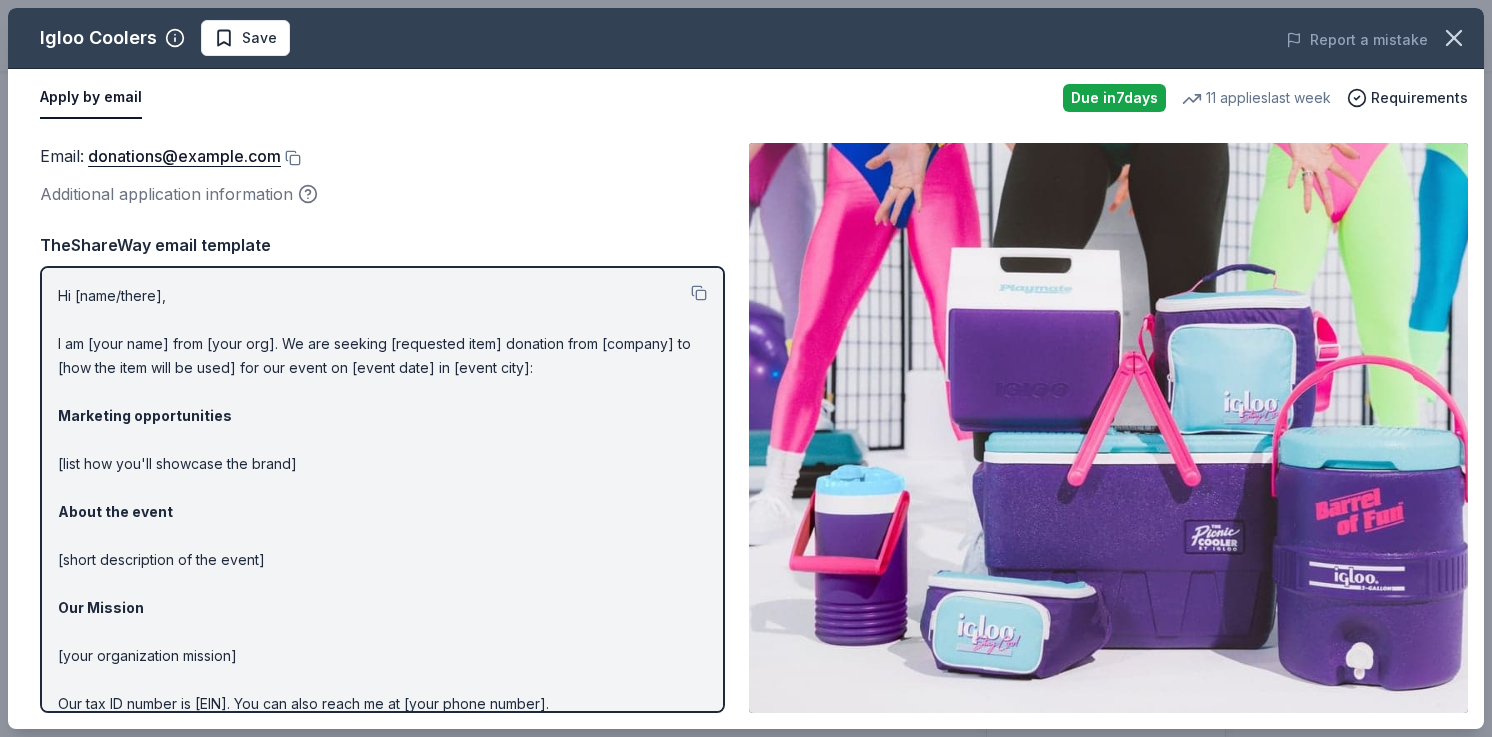 click on "Email : donations@igloocorp.com" at bounding box center (382, 156) 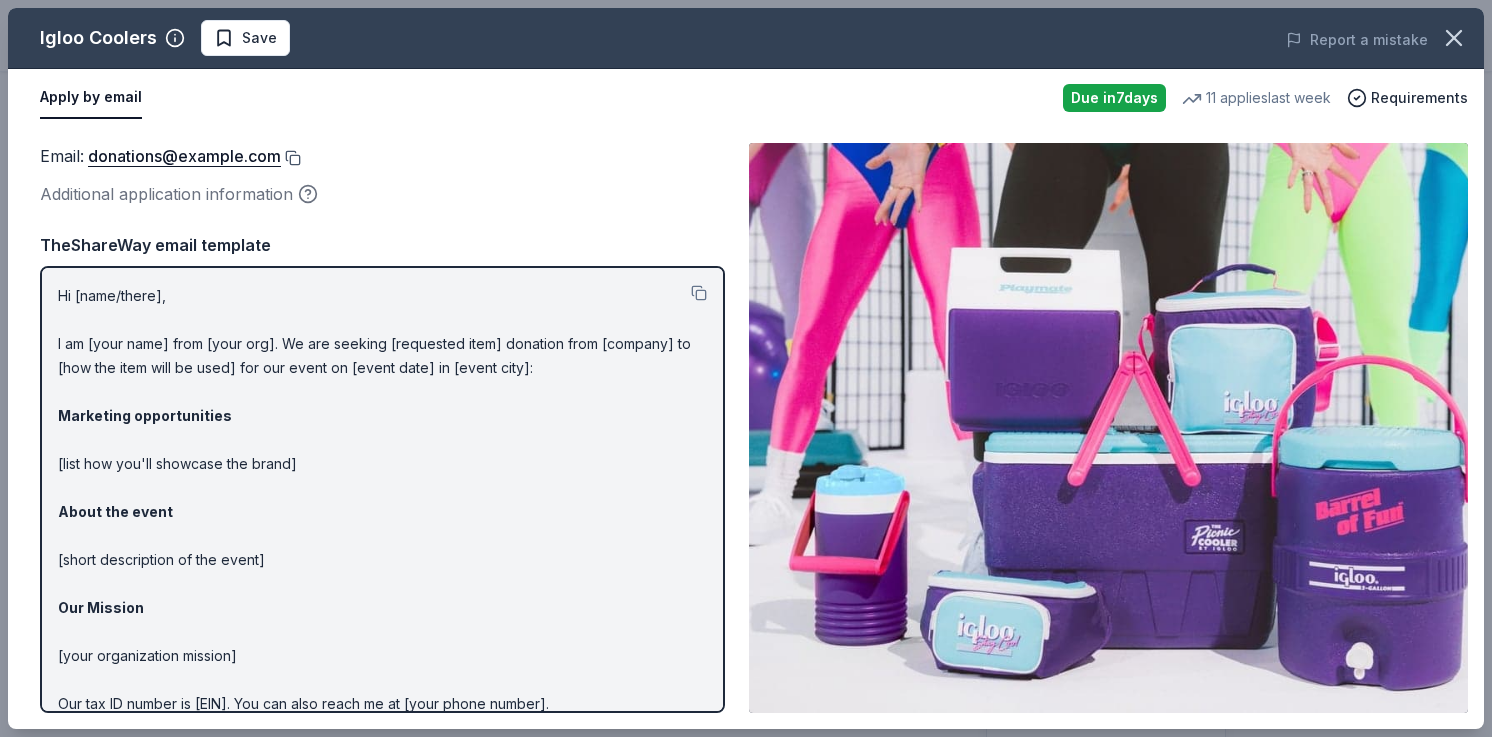 click at bounding box center (291, 158) 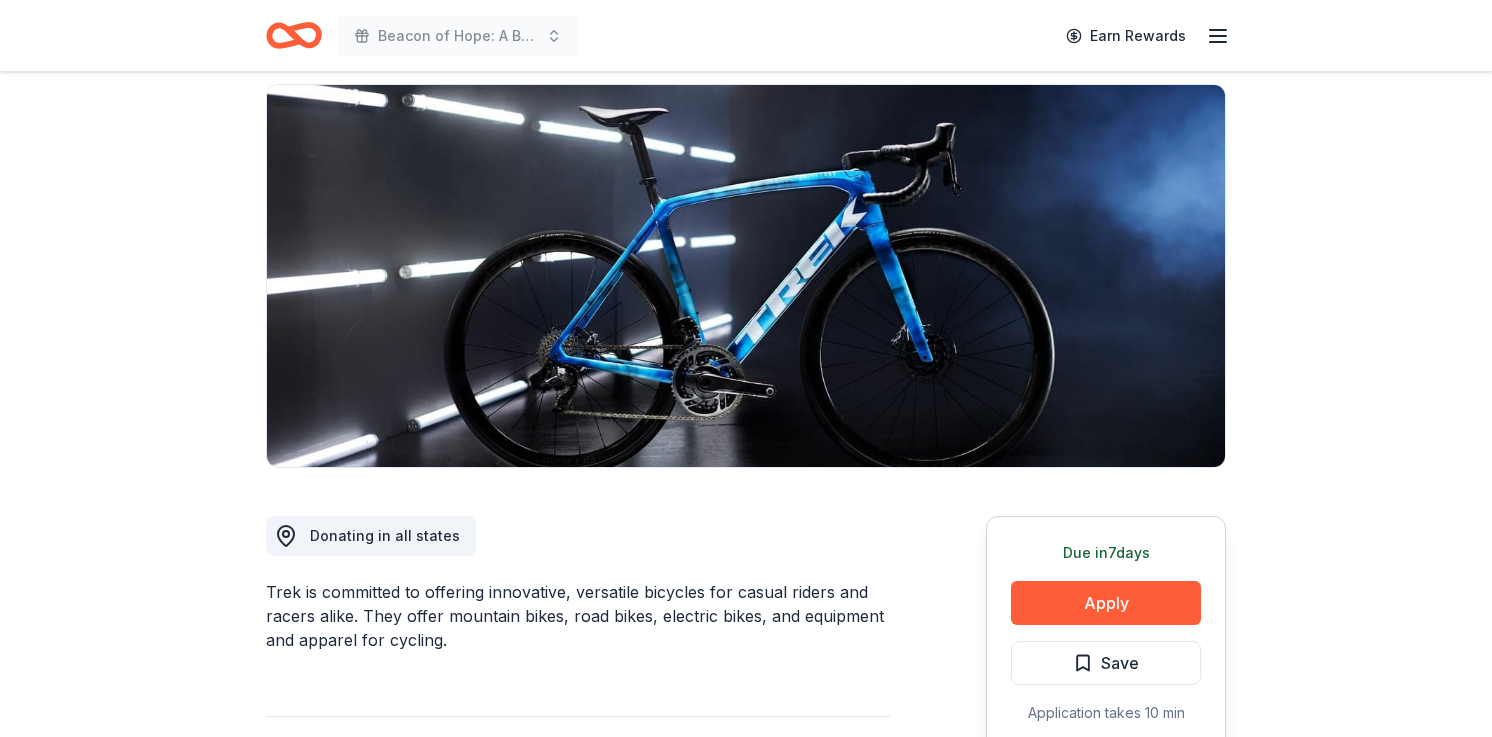 scroll, scrollTop: 152, scrollLeft: 0, axis: vertical 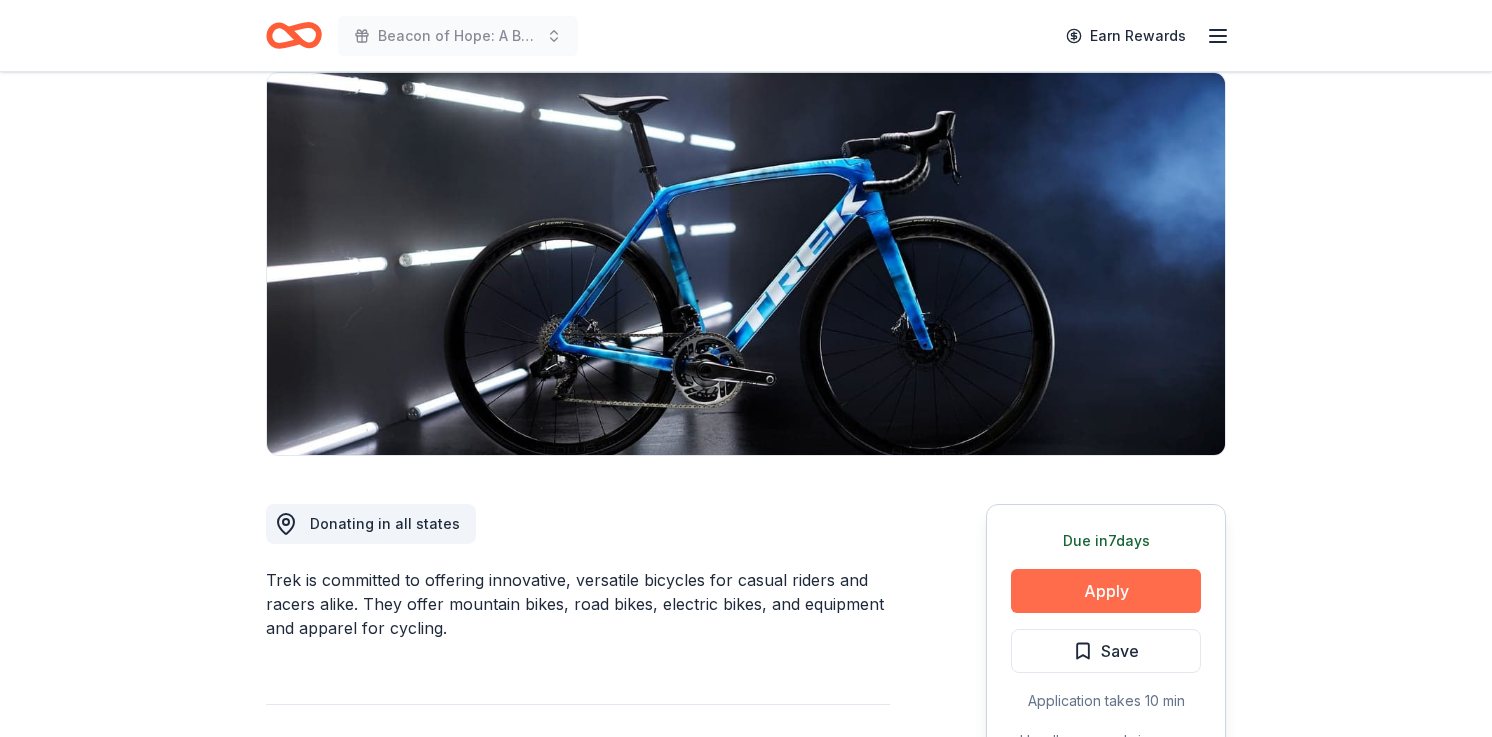 click on "Apply" at bounding box center [1106, 591] 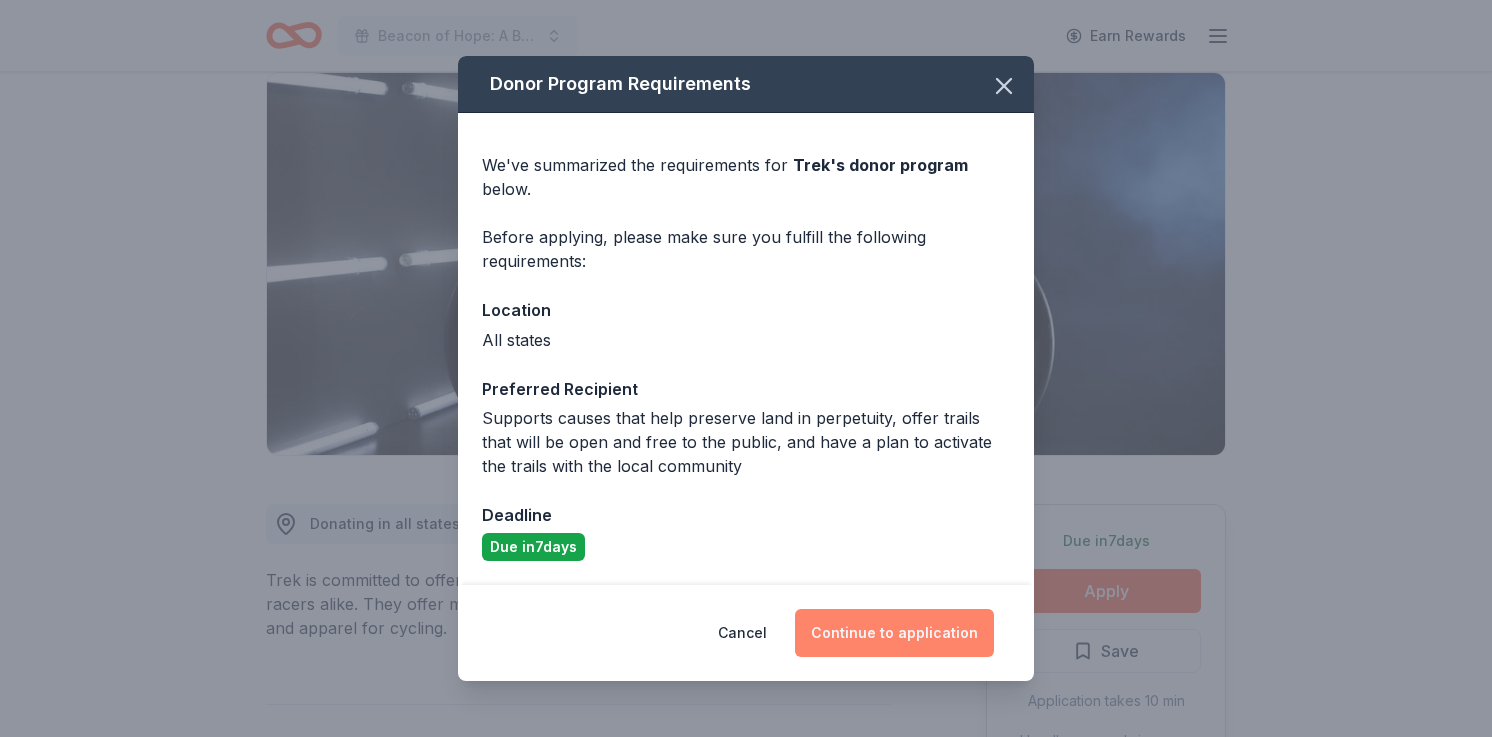 click on "Continue to application" at bounding box center (894, 633) 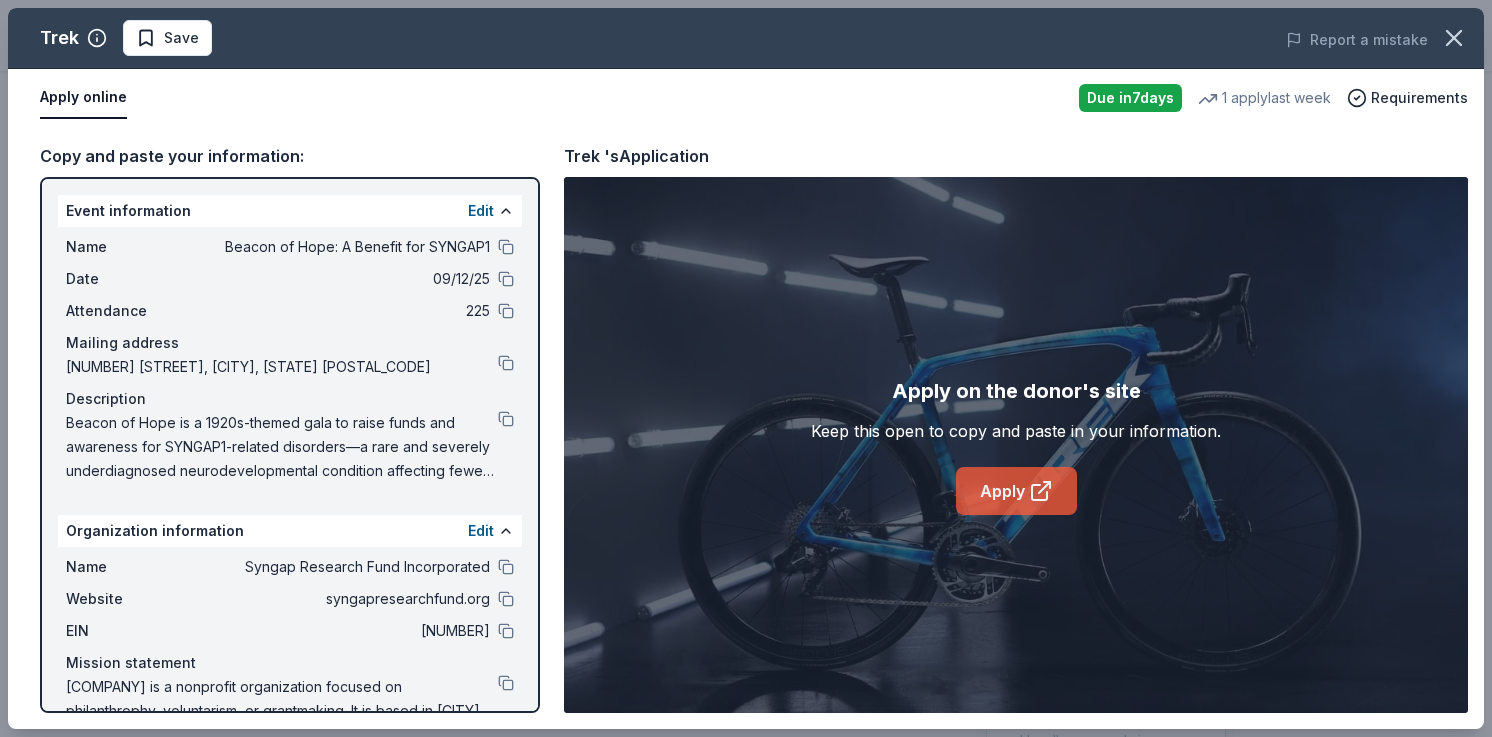click on "Apply" at bounding box center (1016, 491) 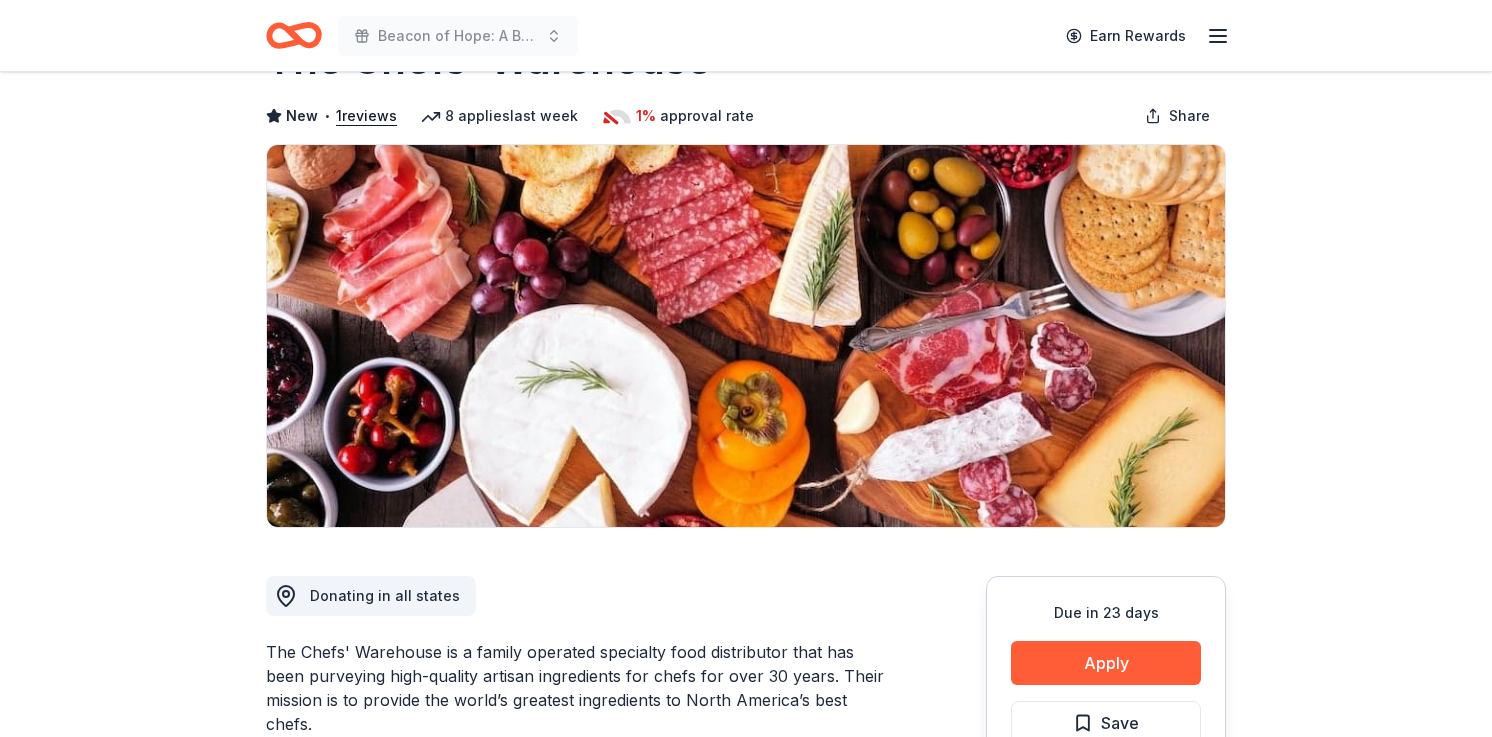 scroll, scrollTop: 102, scrollLeft: 0, axis: vertical 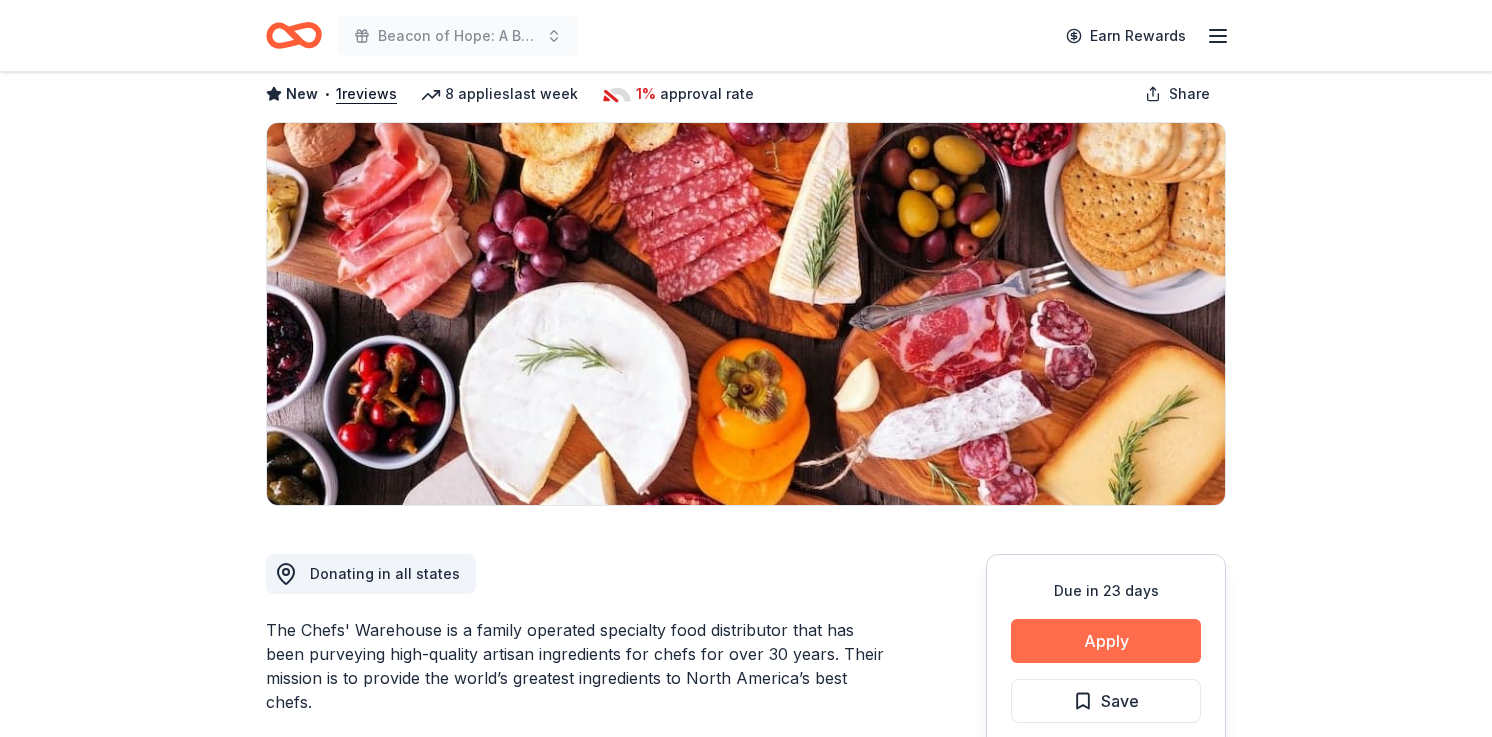 click on "Apply" at bounding box center (1106, 641) 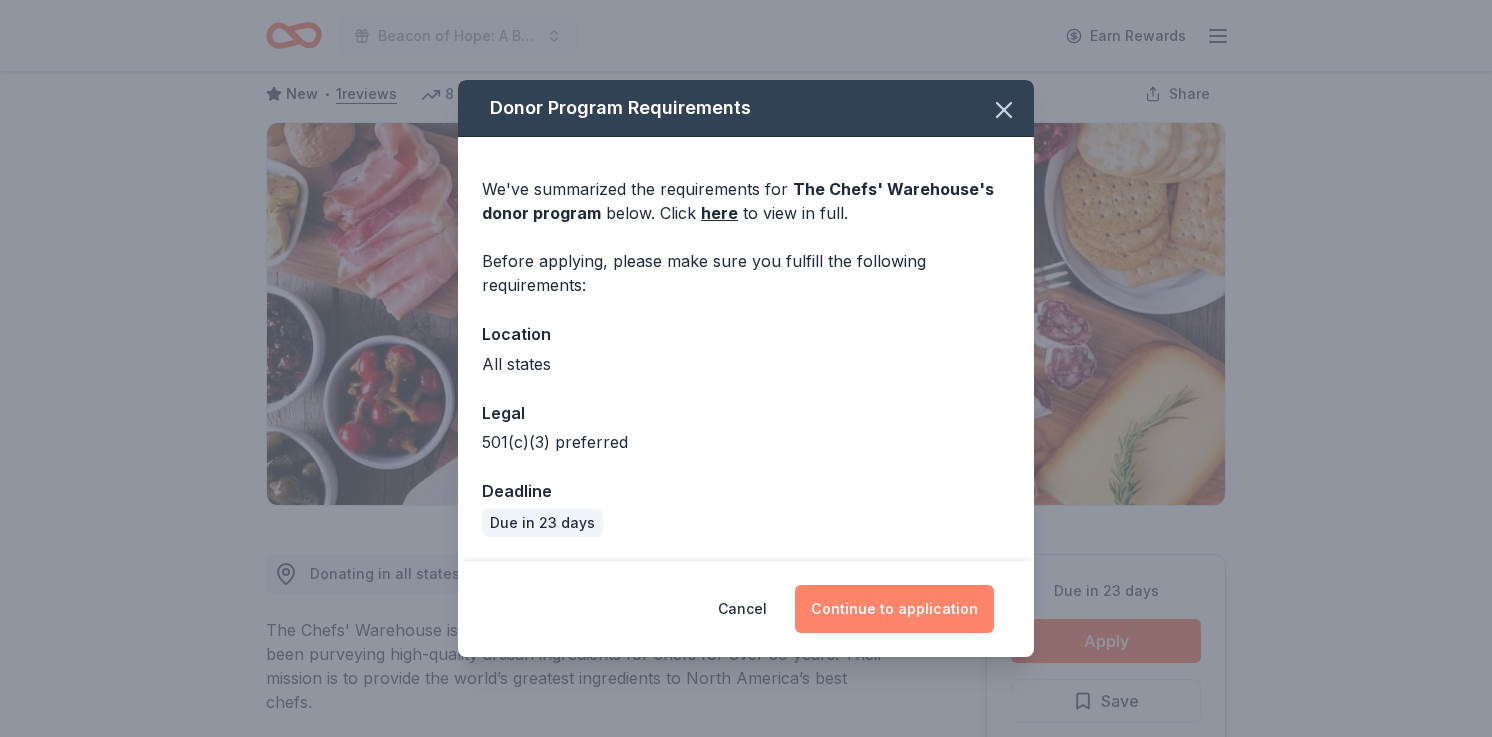 click on "Continue to application" at bounding box center [894, 609] 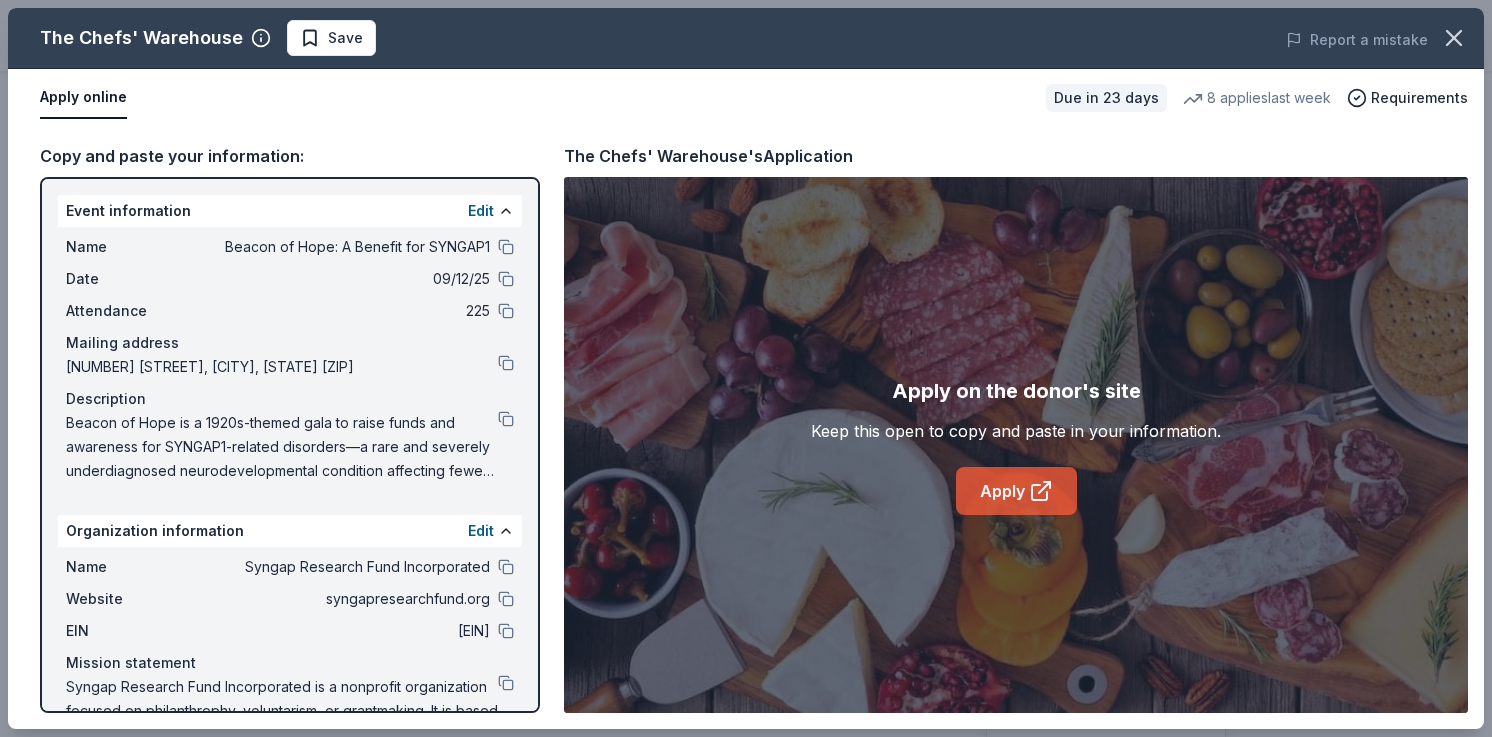 click on "Apply" at bounding box center [1016, 491] 